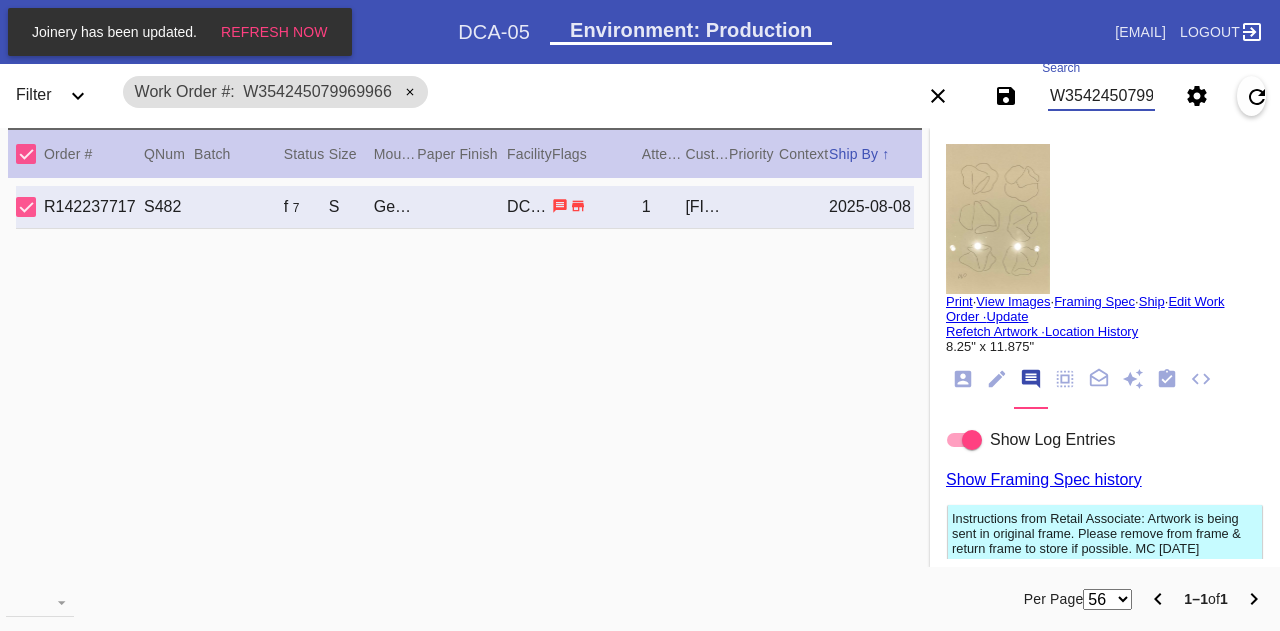 scroll, scrollTop: 0, scrollLeft: 0, axis: both 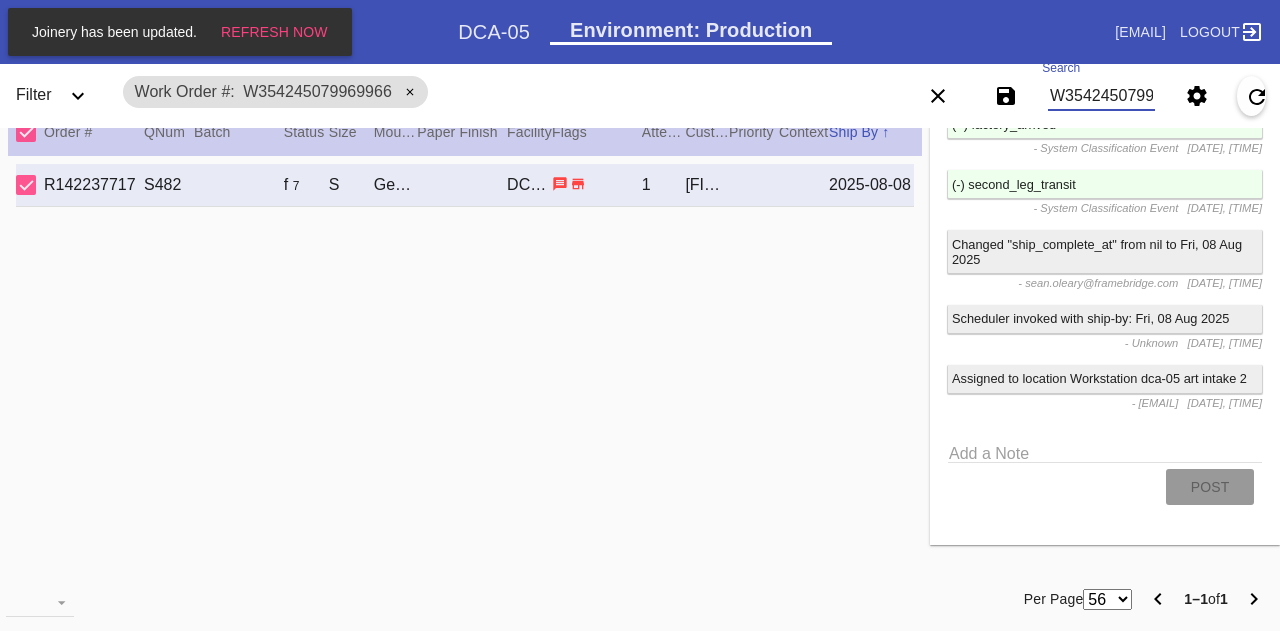 click on "W354245079969966" at bounding box center (1101, 96) 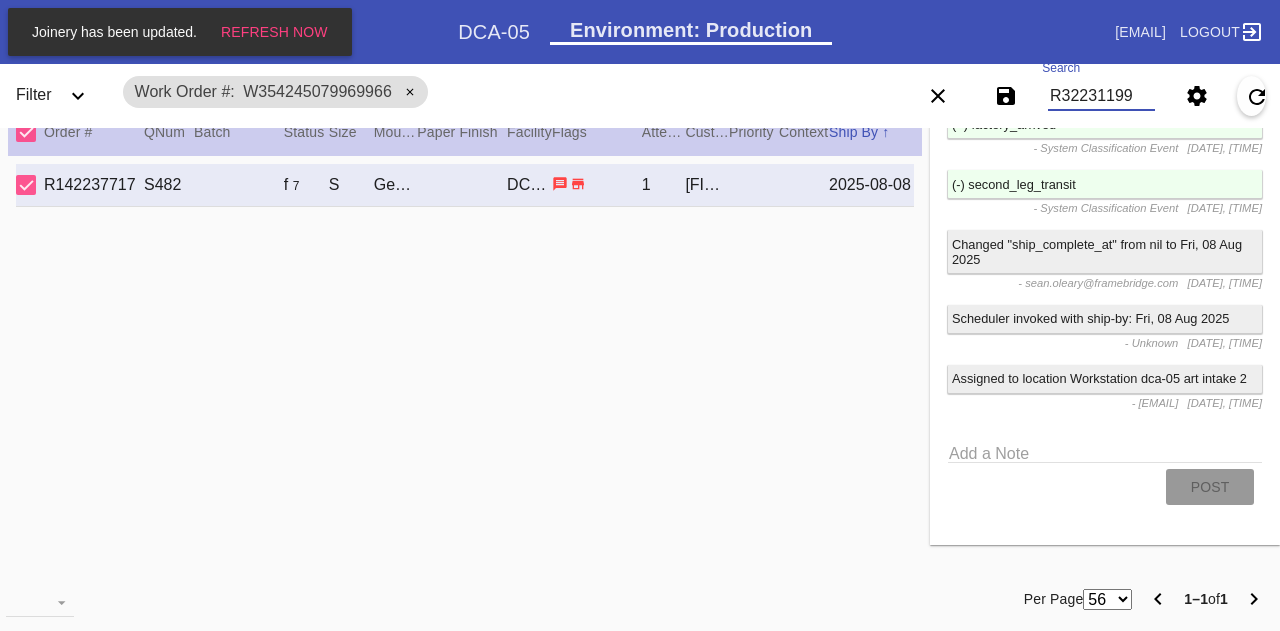 type on "R322311994" 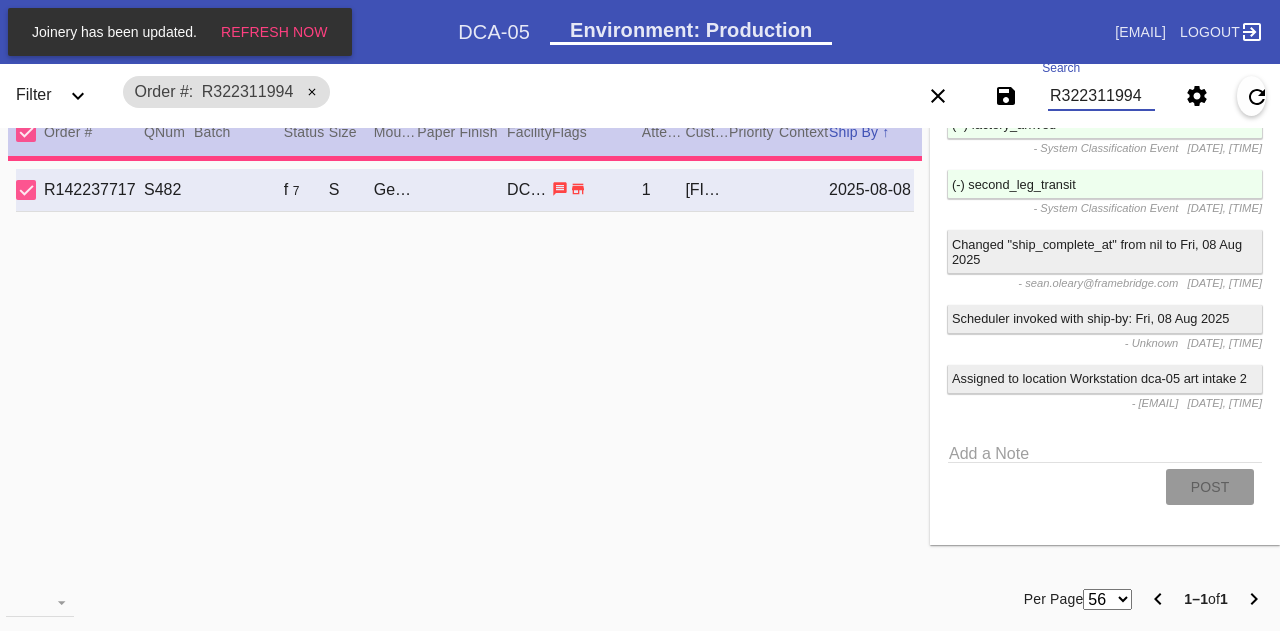 scroll, scrollTop: 0, scrollLeft: 0, axis: both 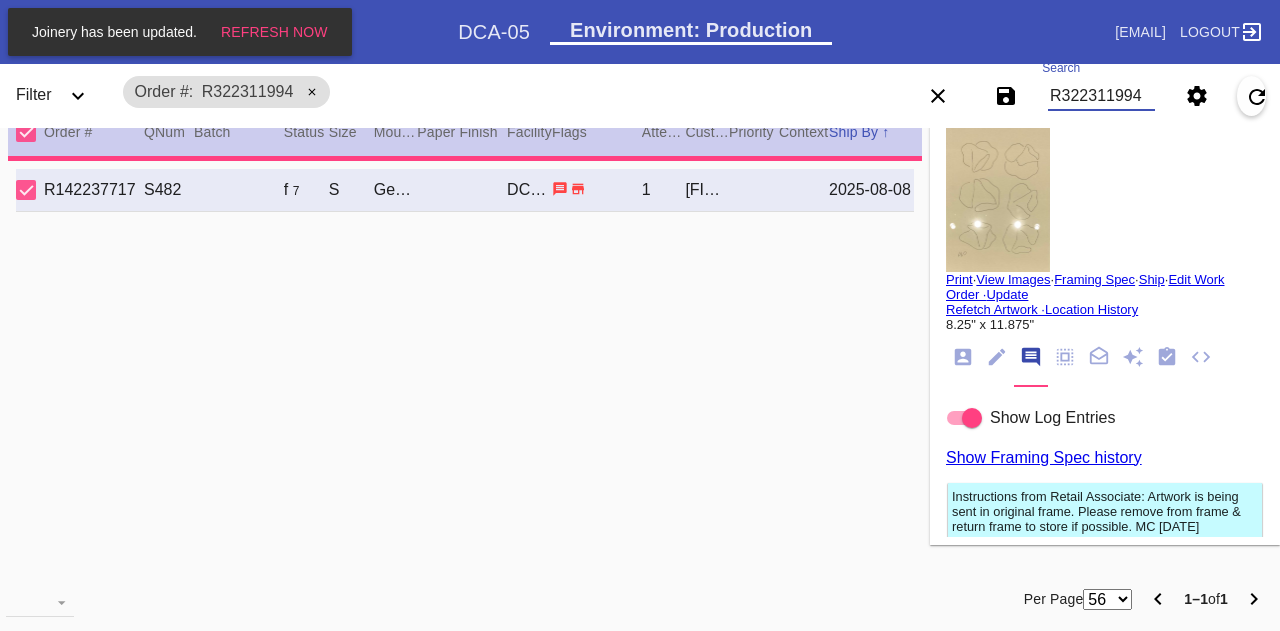 type 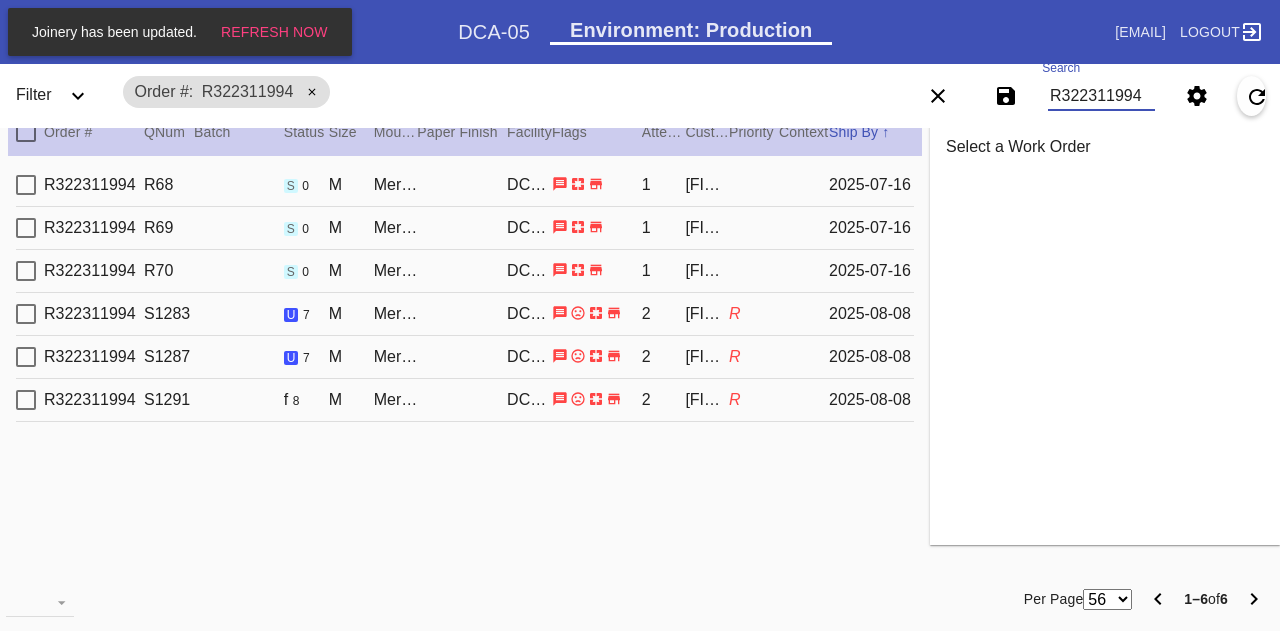 scroll, scrollTop: 0, scrollLeft: 0, axis: both 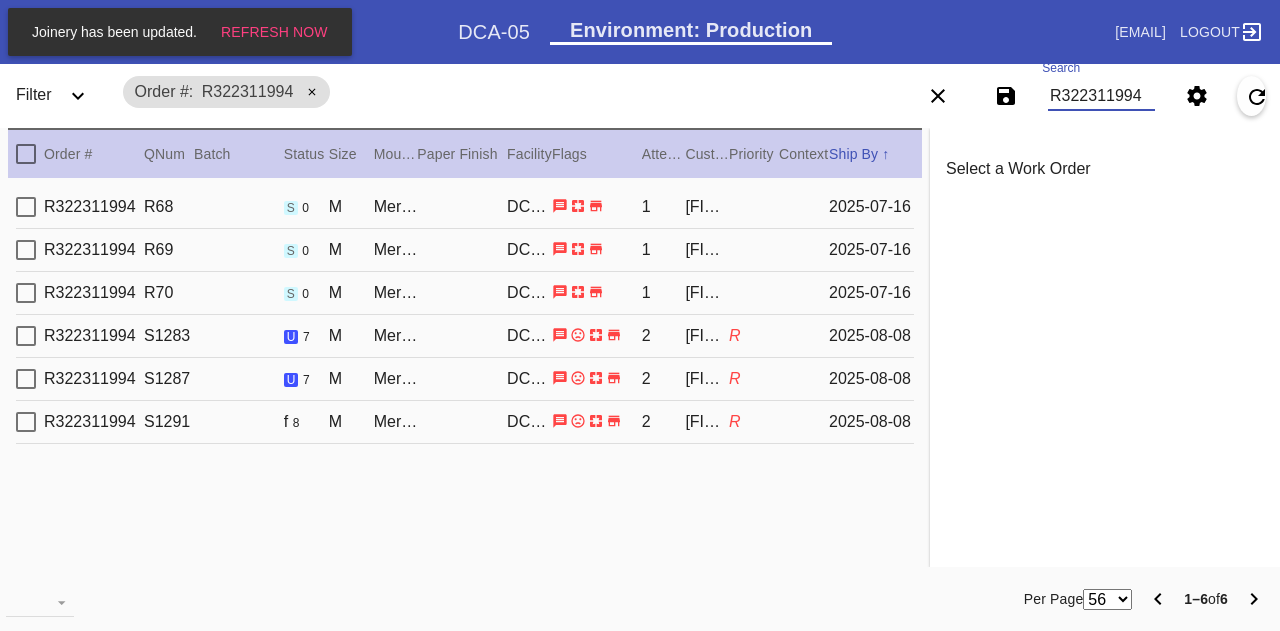 type on "R322311994" 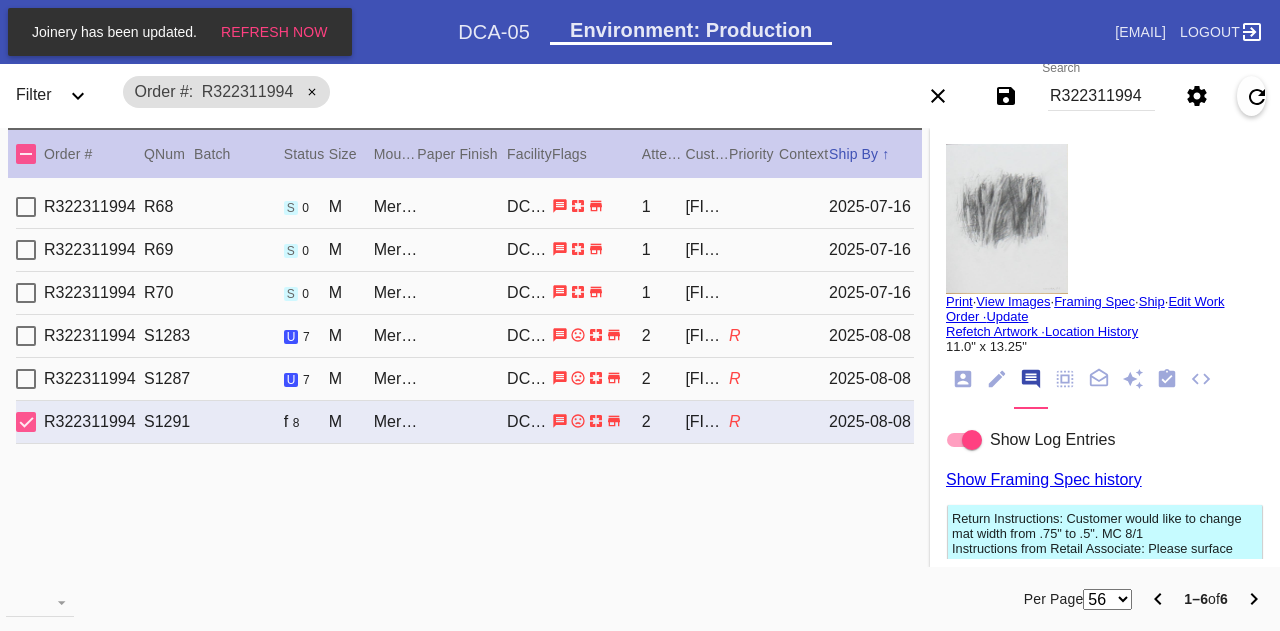 type on "0.5" 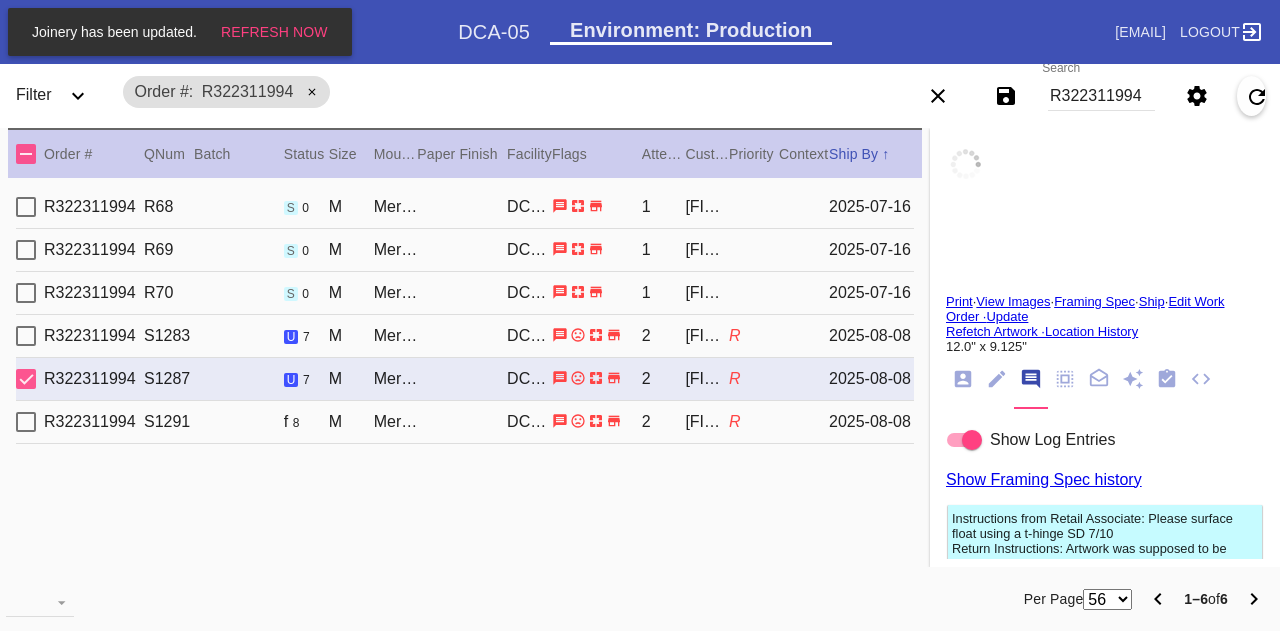 type on "13.125" 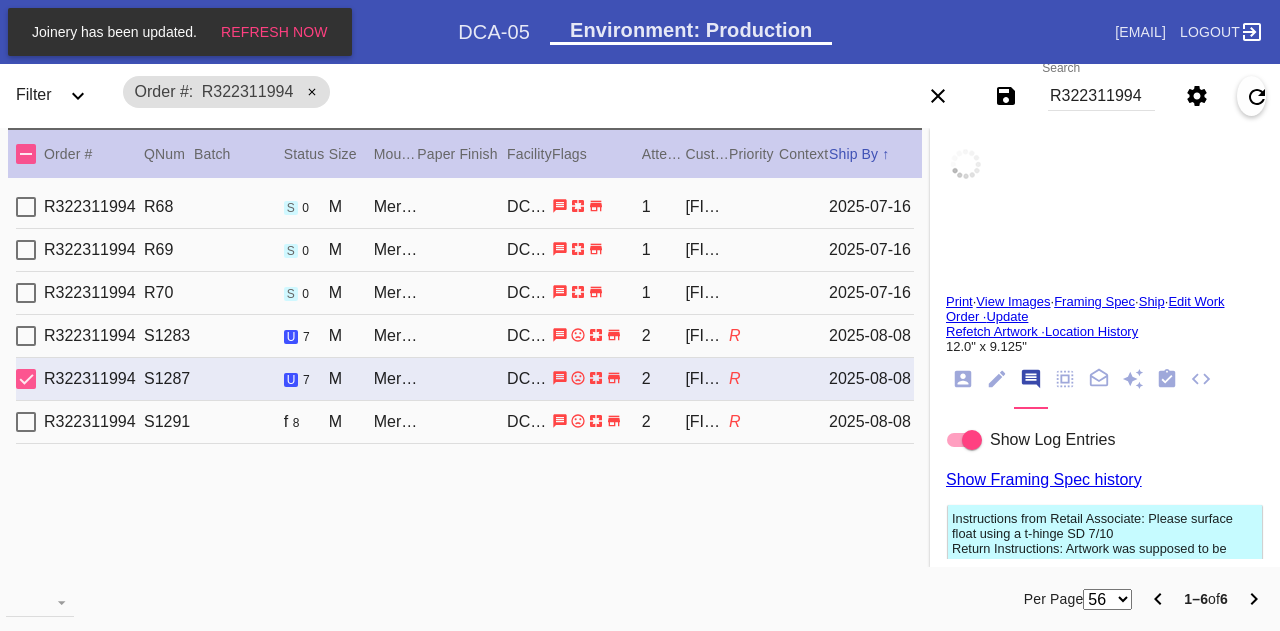 type on "11.0" 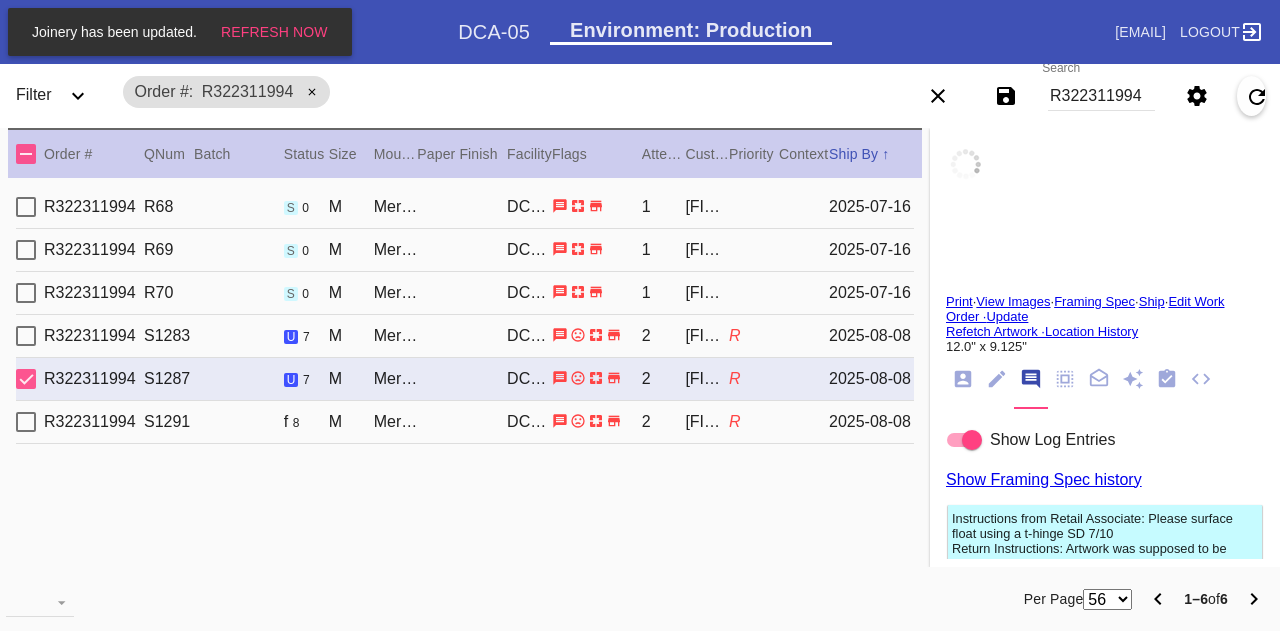 type on "Dirt smudges throughout white borders. Big speck left bottom border. Pencil marks and specks left top border. Scratch marks throughout border's edges." 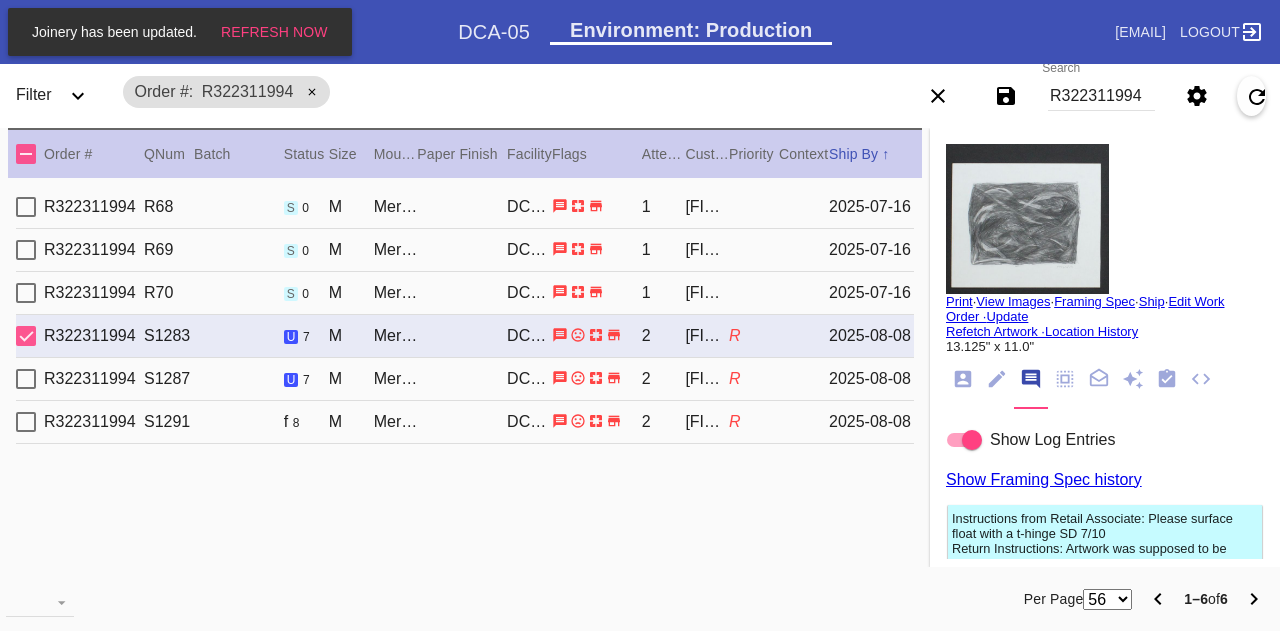 type on "0.75" 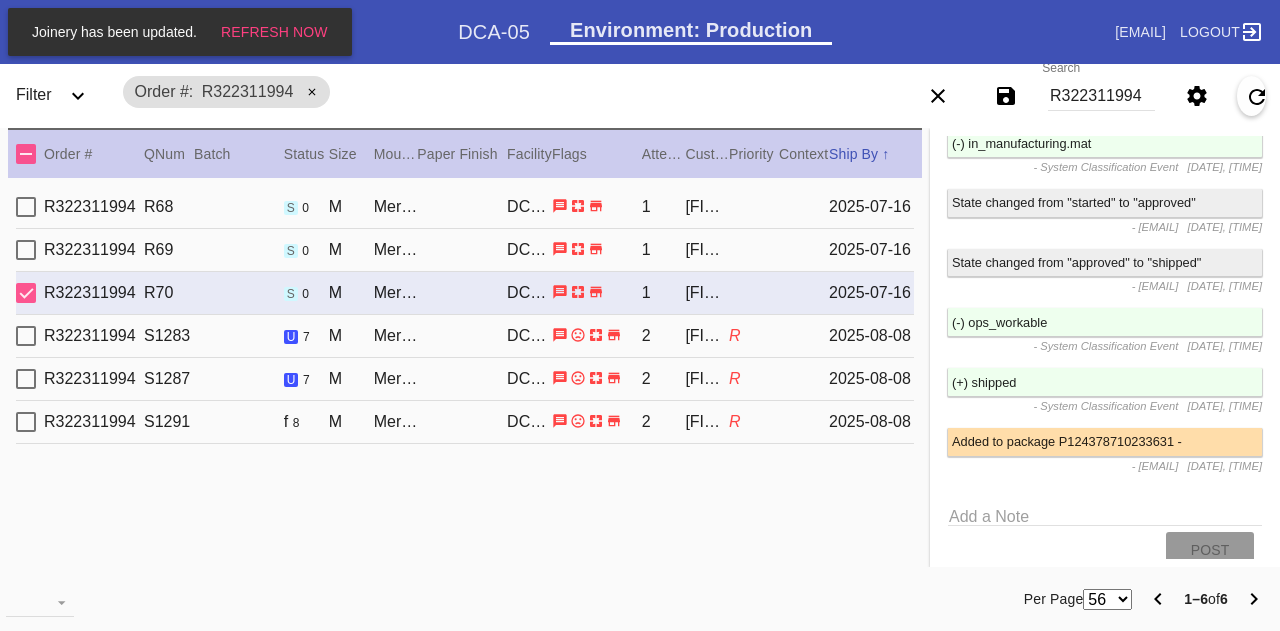 scroll, scrollTop: 3708, scrollLeft: 0, axis: vertical 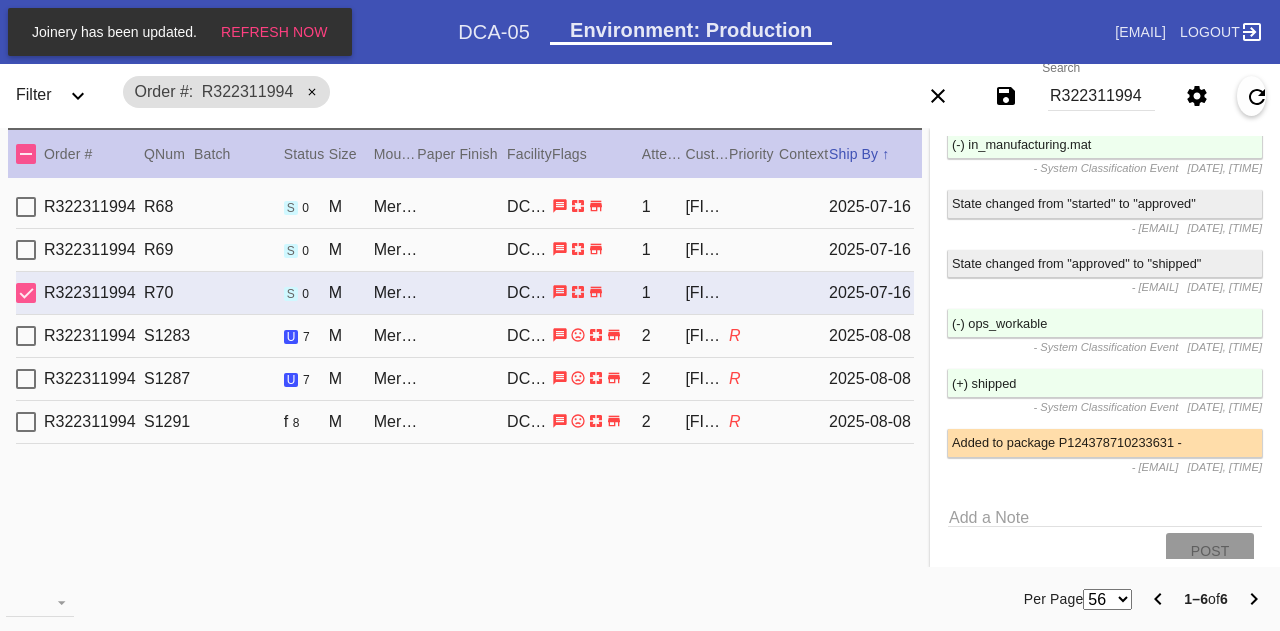 click on "R322311994" at bounding box center (1101, 96) 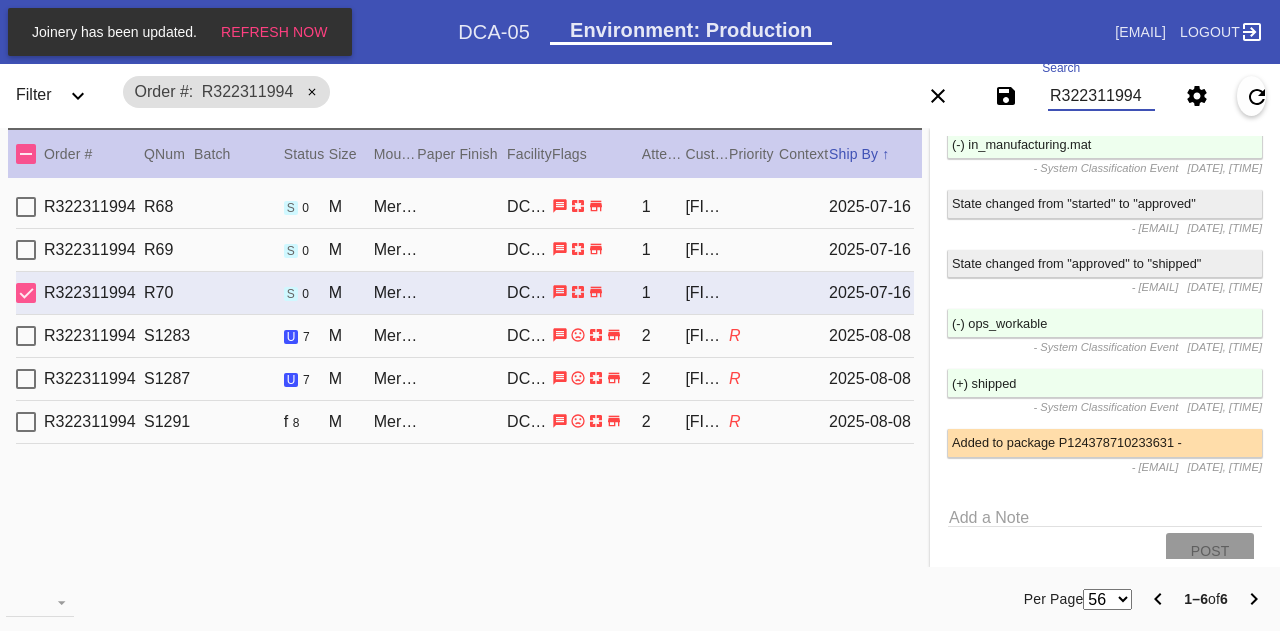 click on "R322311994" at bounding box center (1101, 96) 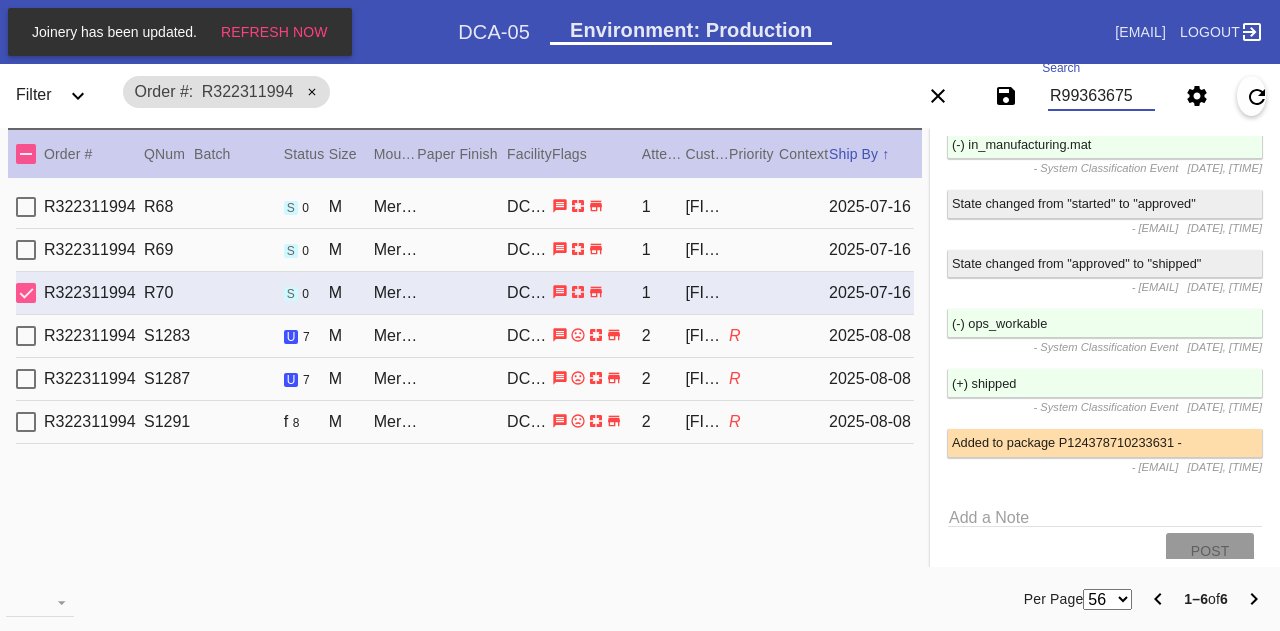 type on "R993636752" 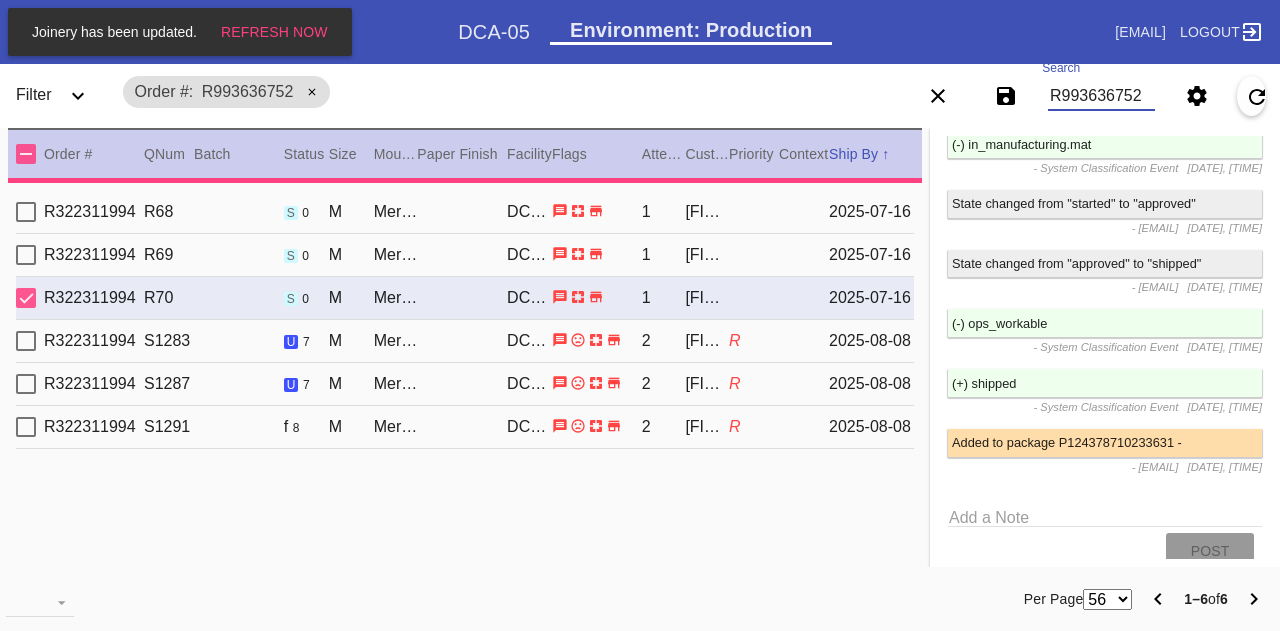 type 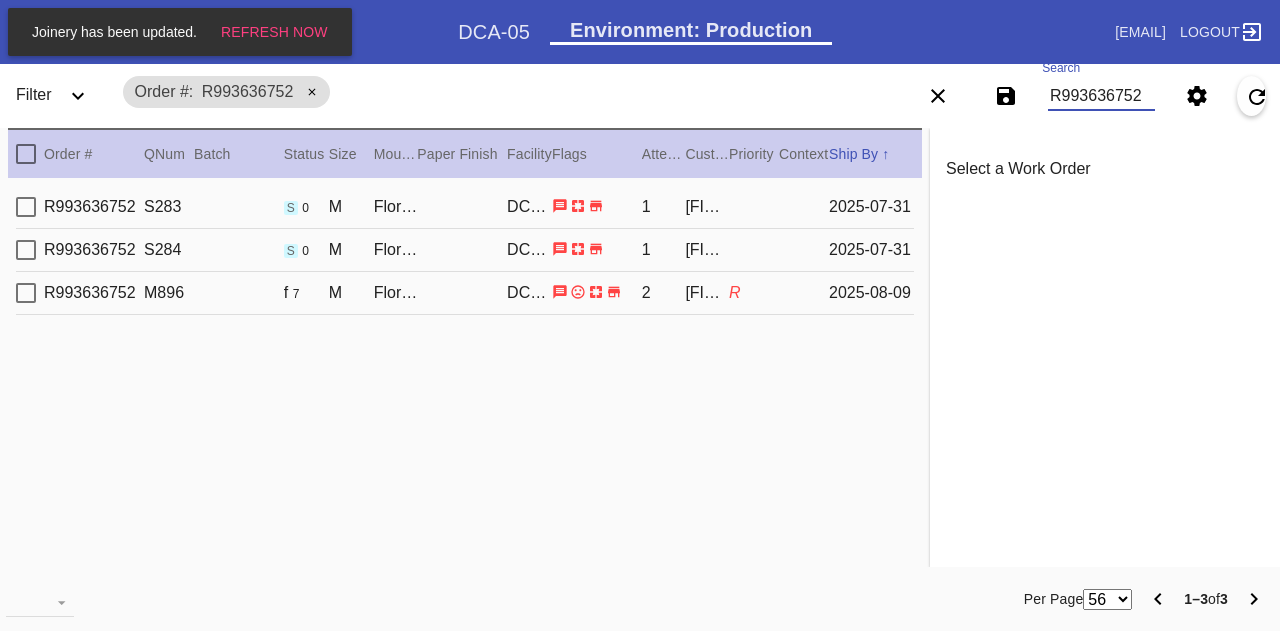 scroll, scrollTop: 0, scrollLeft: 0, axis: both 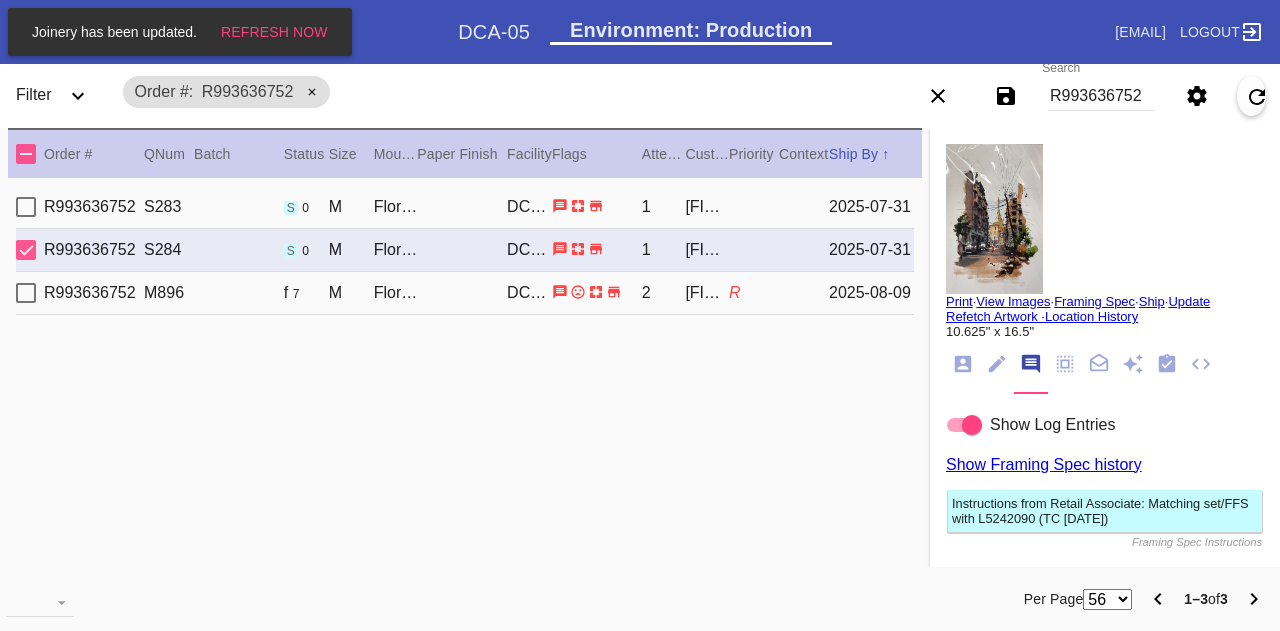 click on "R993636752 S283 s 0 M Florence / White DCA-05 1 [FIRST] [LAST]
[YEAR]-[MONTH]-[DAY]" at bounding box center (465, 207) 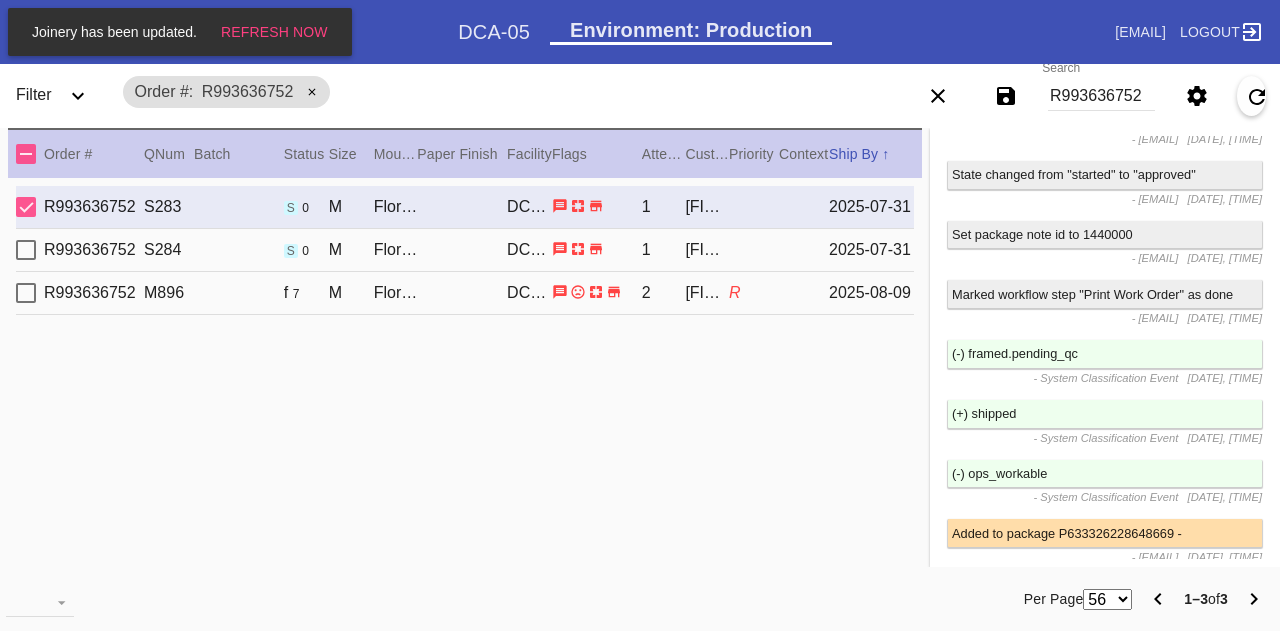 scroll, scrollTop: 4361, scrollLeft: 0, axis: vertical 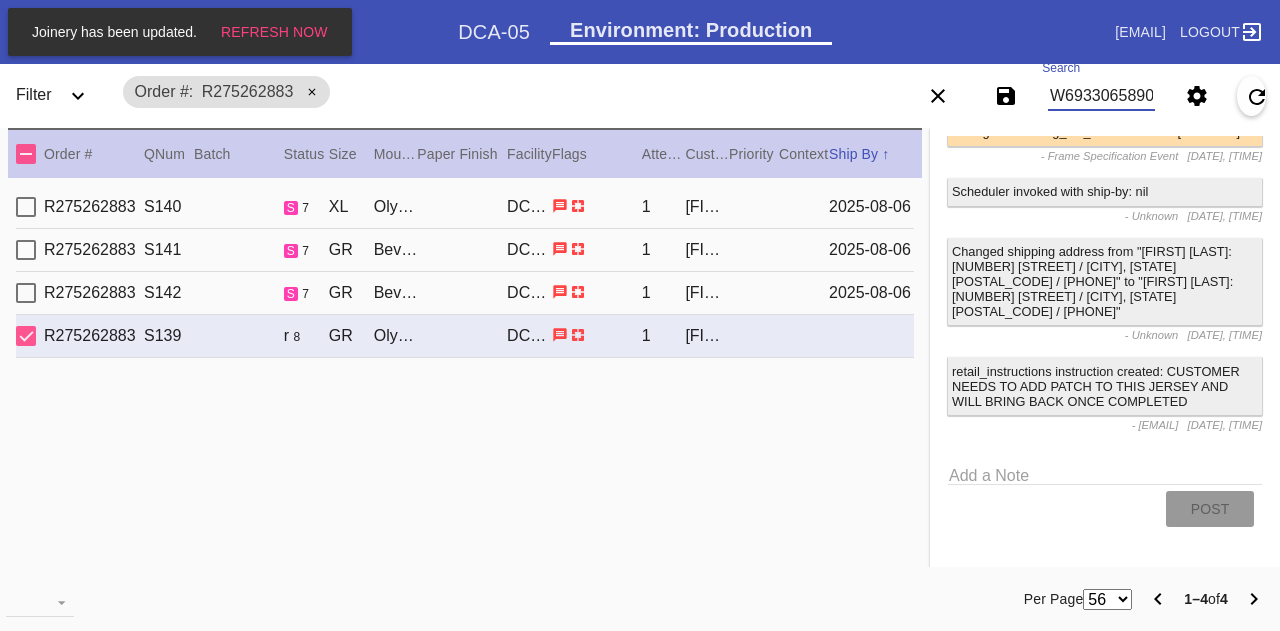 type on "W693306589050823" 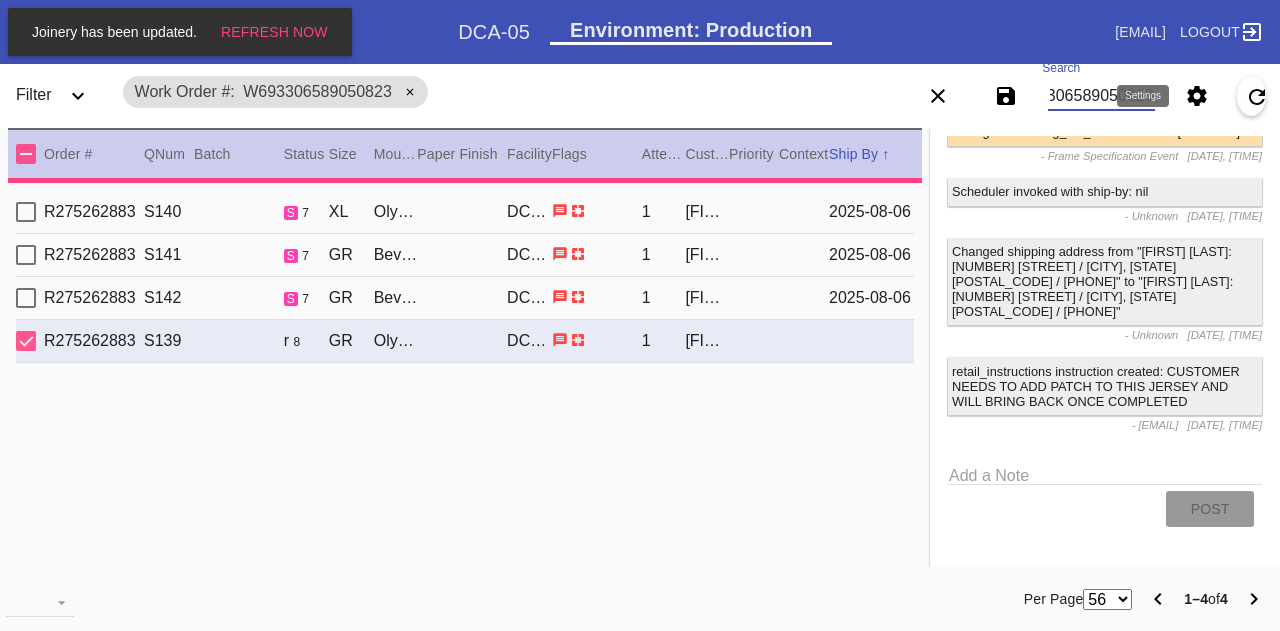 type on "1.5" 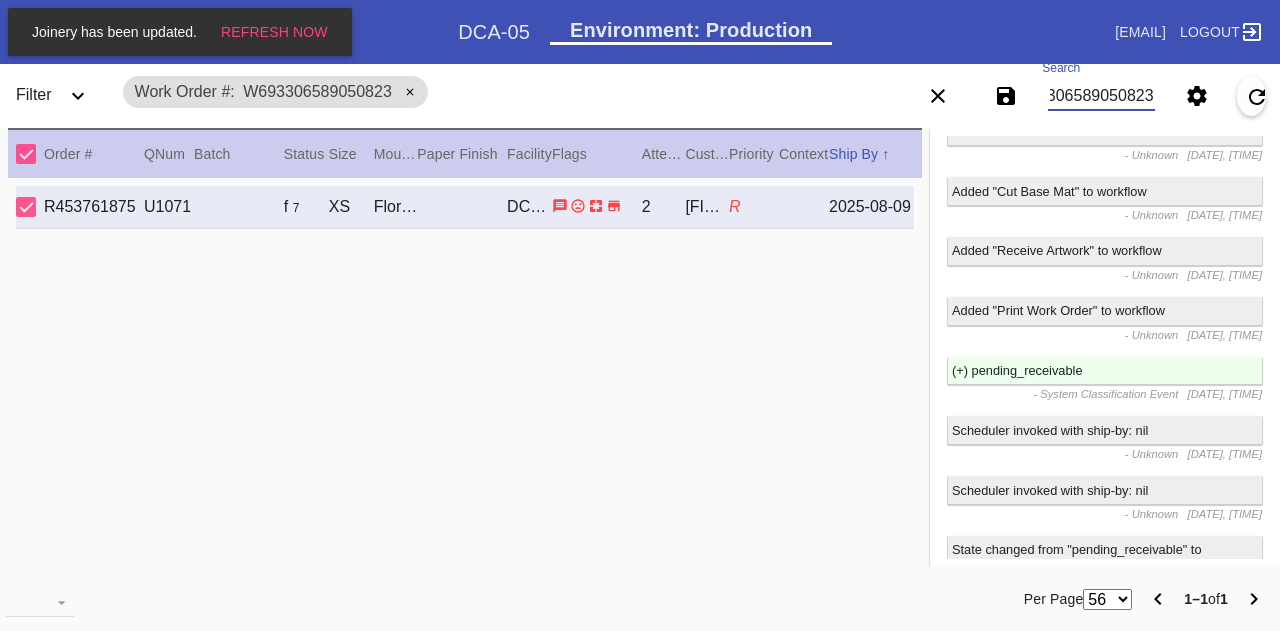 scroll, scrollTop: 1052, scrollLeft: 0, axis: vertical 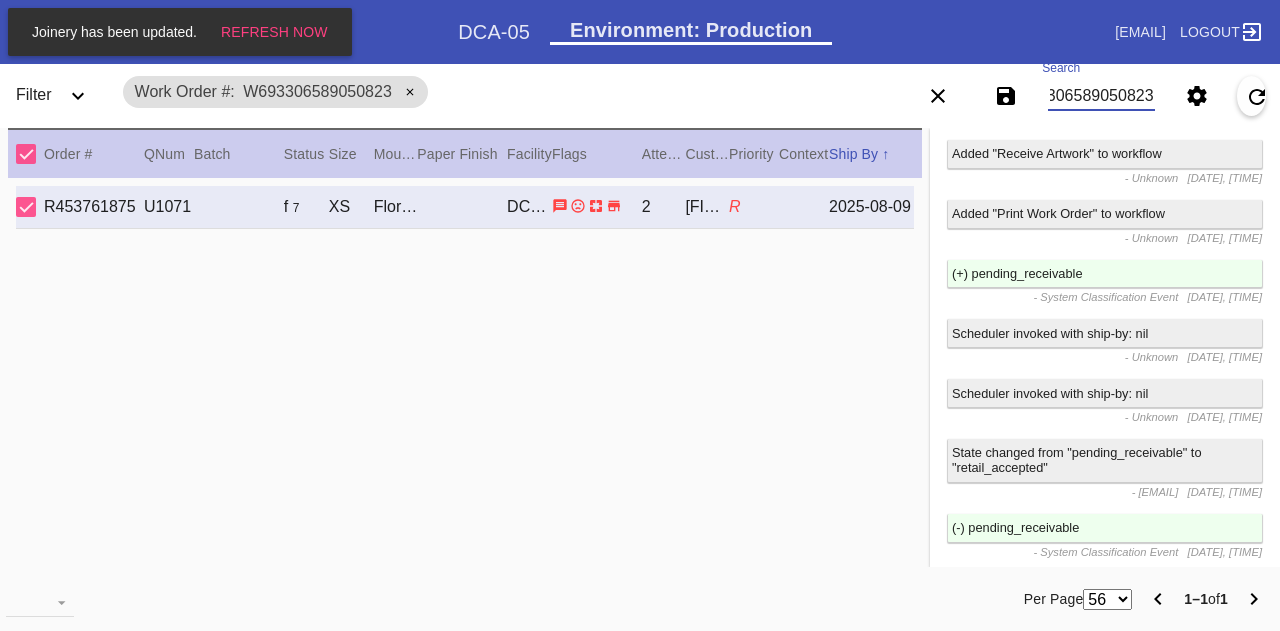 click on "W693306589050823" at bounding box center [1101, 96] 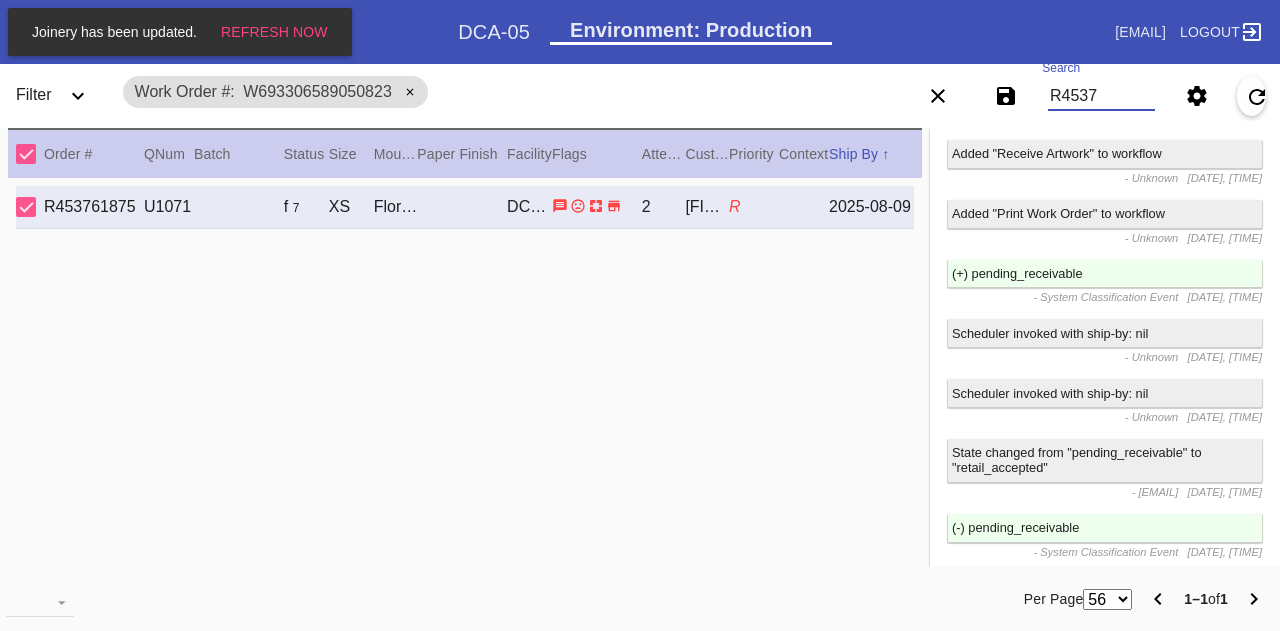 scroll, scrollTop: 0, scrollLeft: 0, axis: both 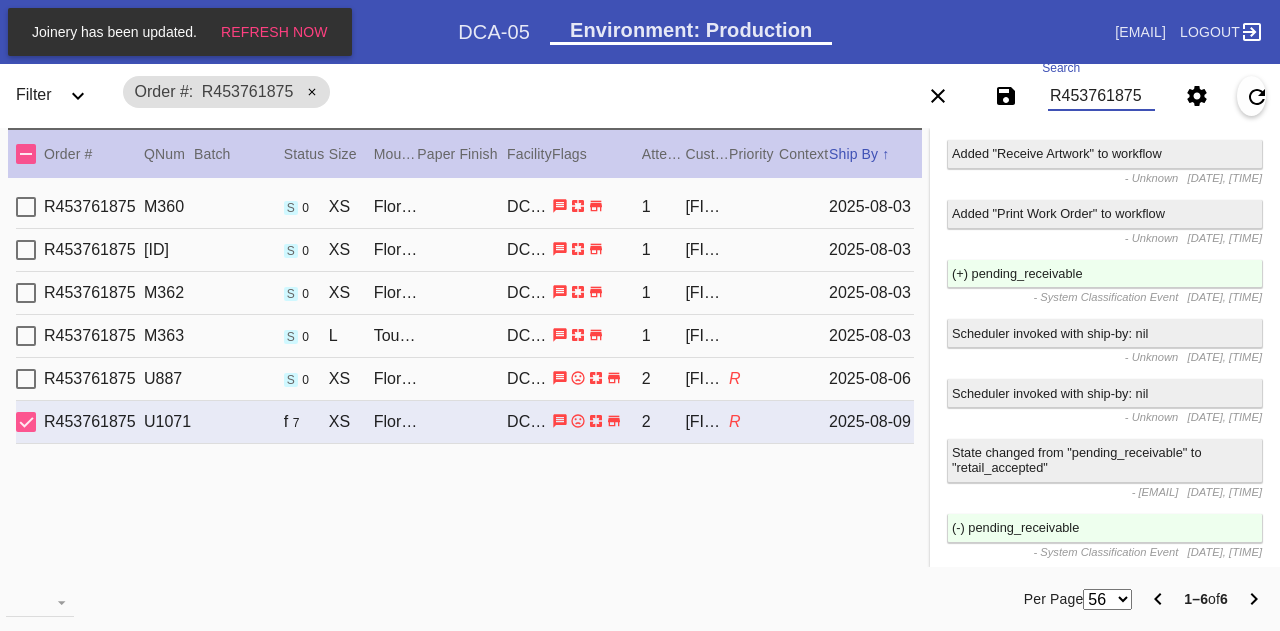 type on "R453761875" 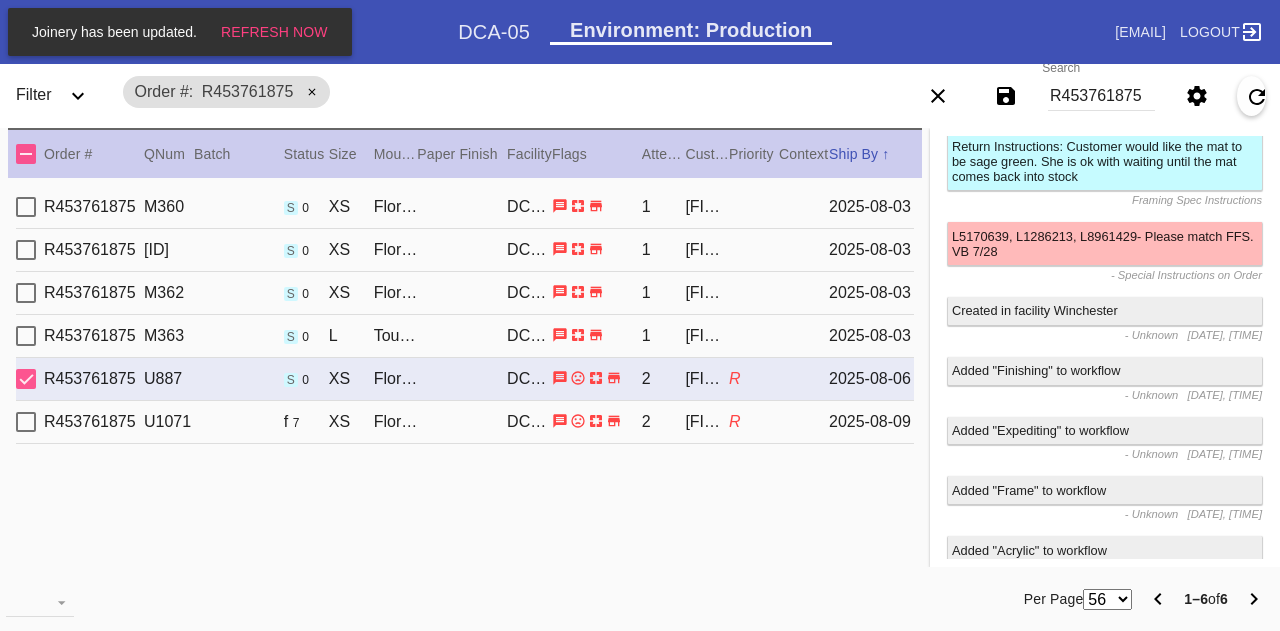 scroll, scrollTop: 0, scrollLeft: 0, axis: both 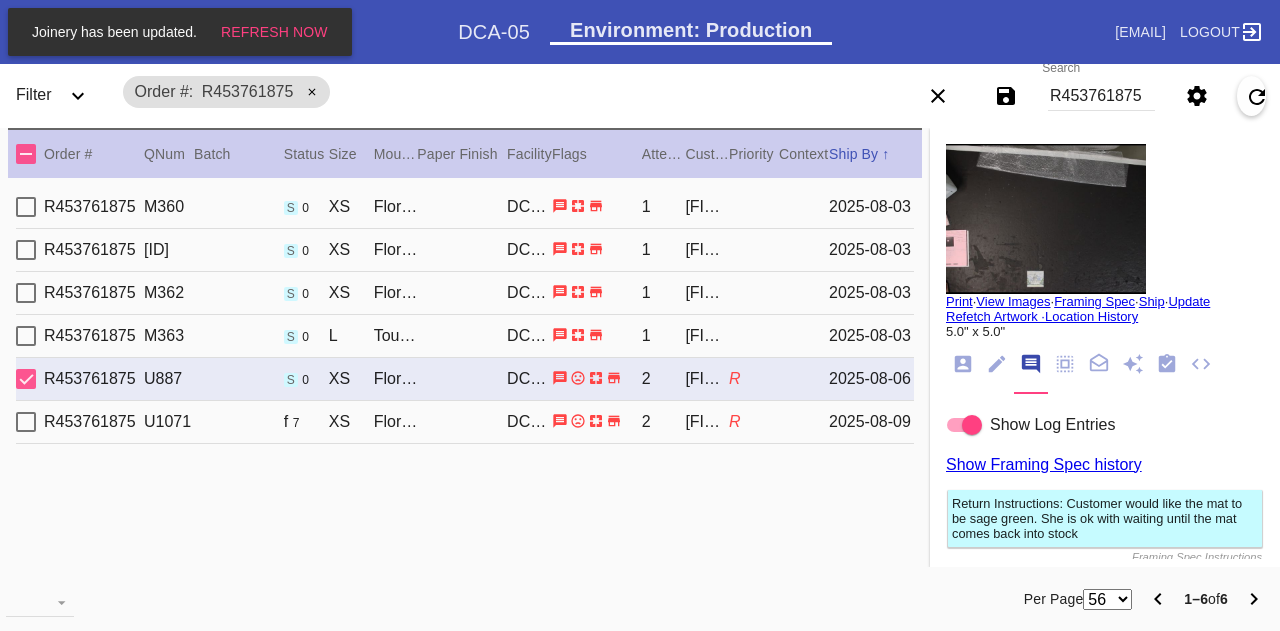 type on "18.0" 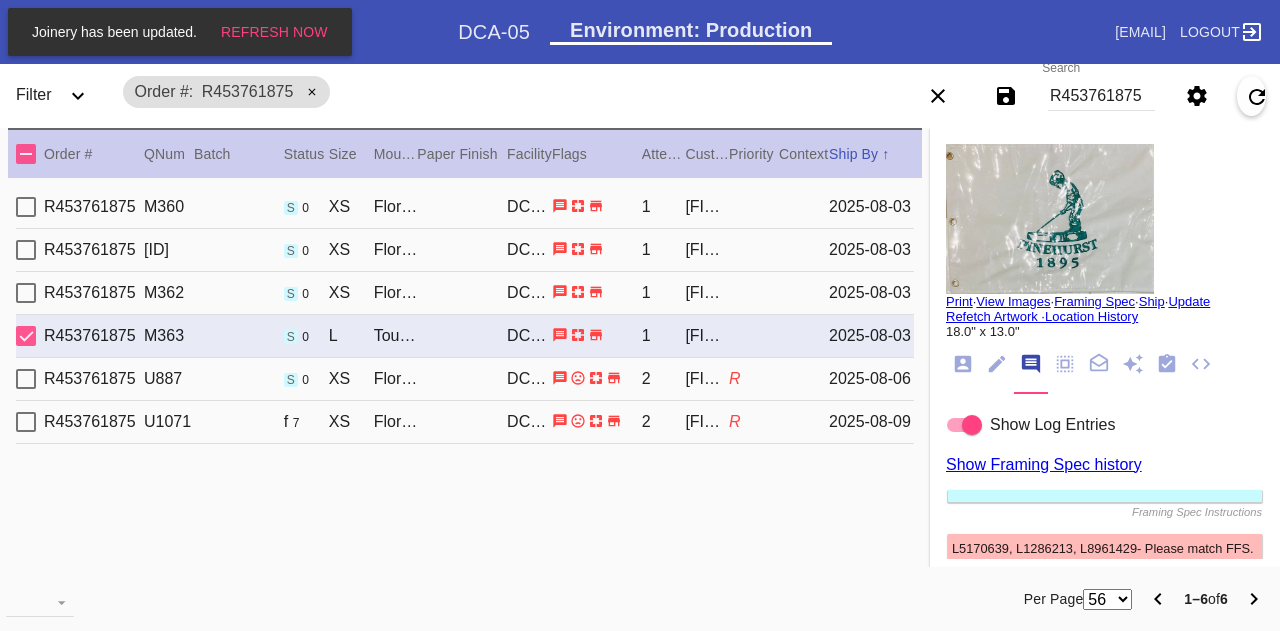 type on "5.0" 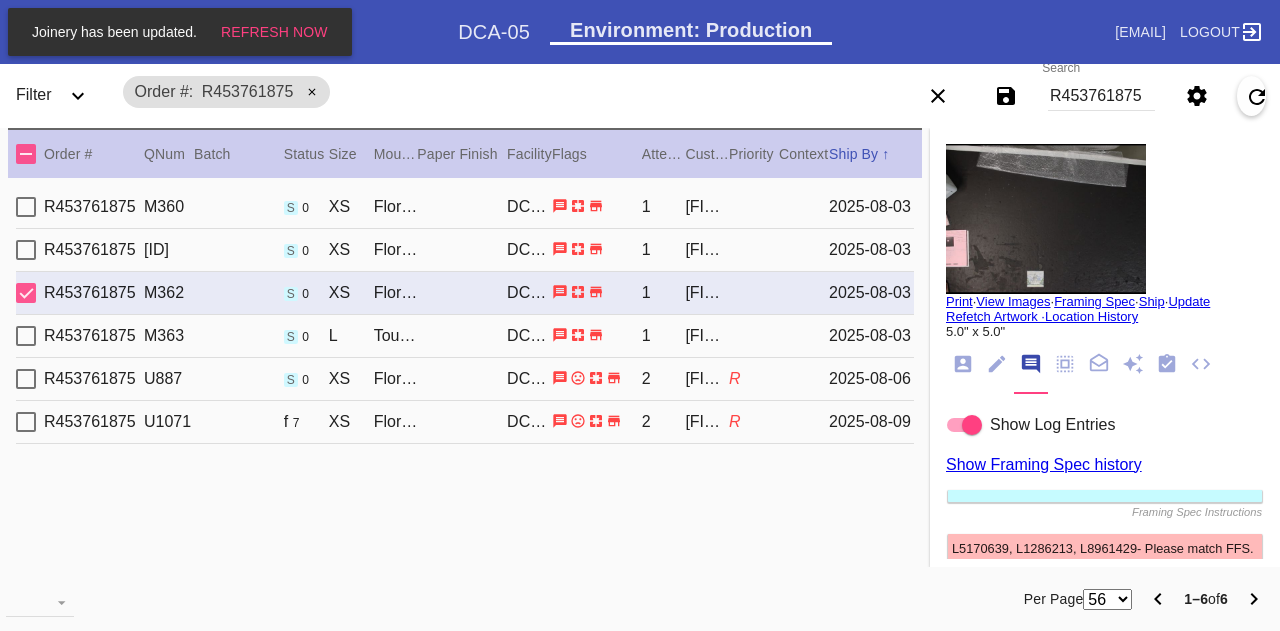 type on "bows upward slightly" 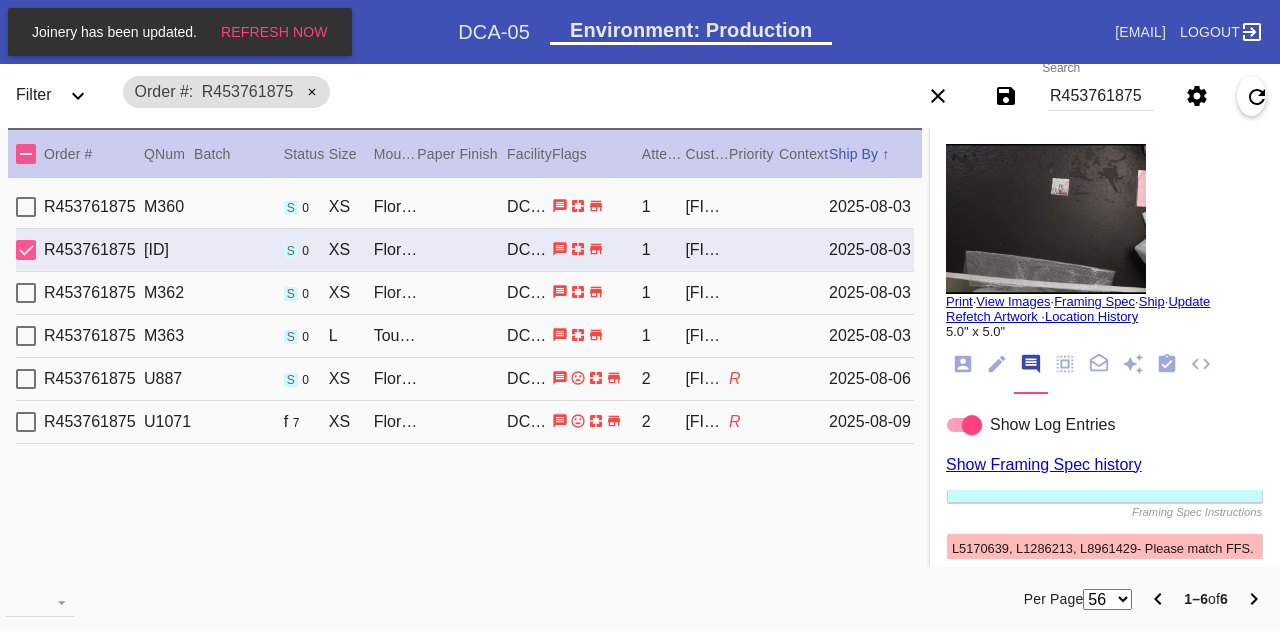 type on "good condition" 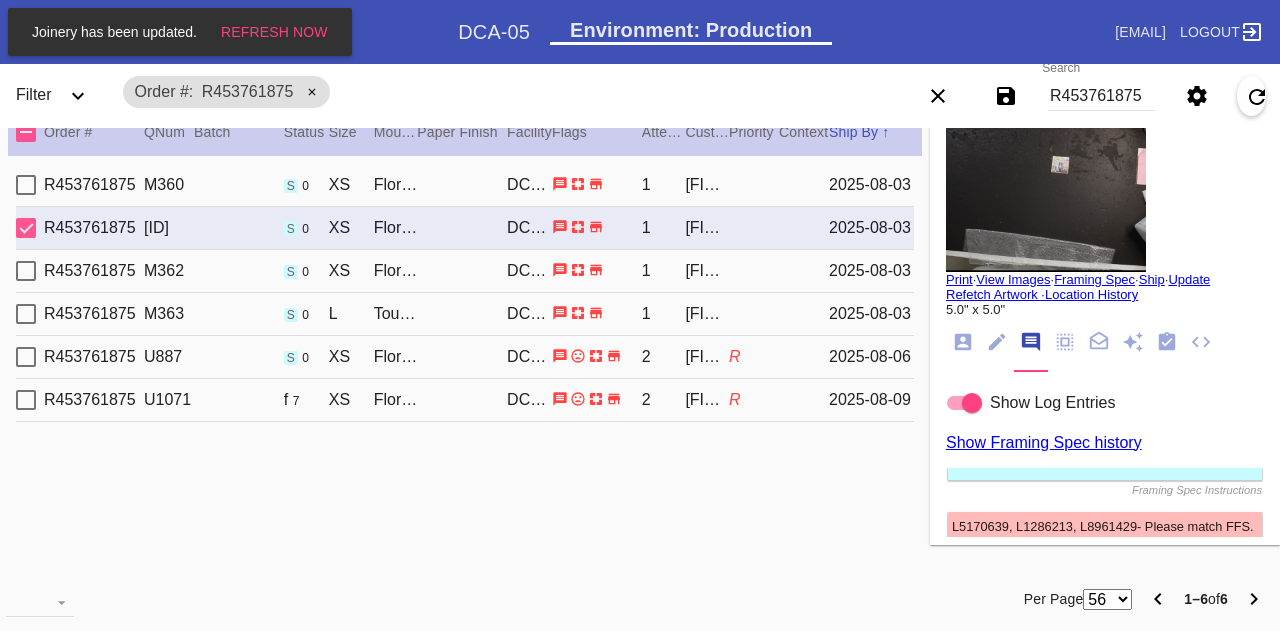 type on "18.0" 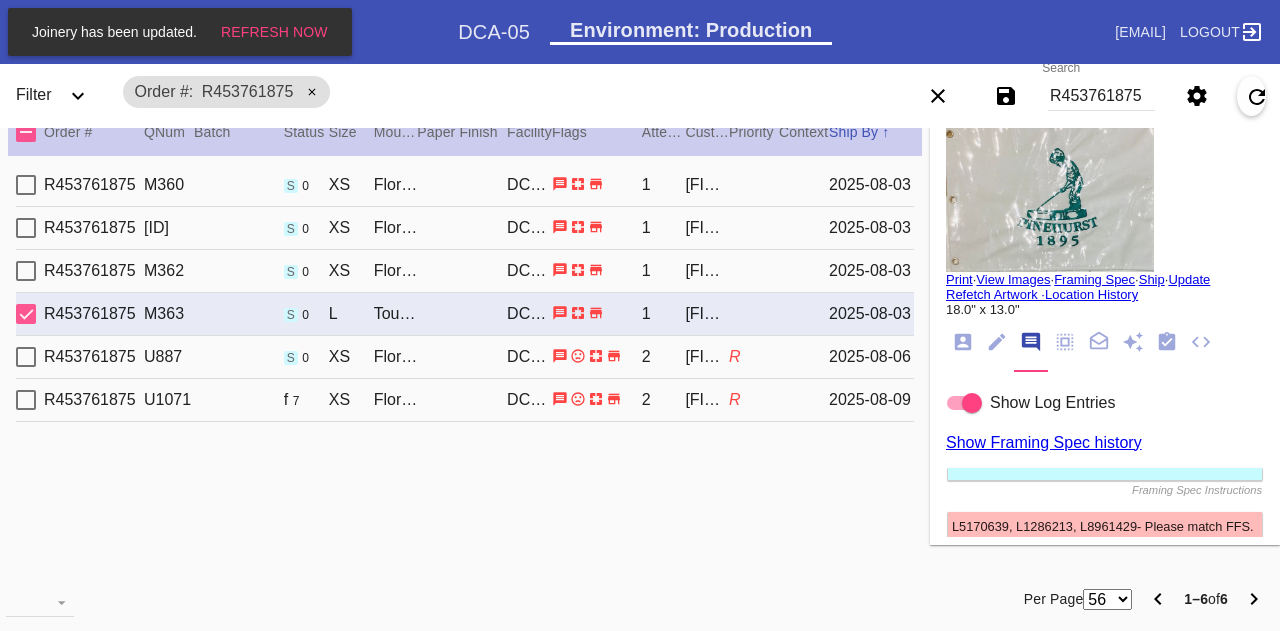 type on "5.0" 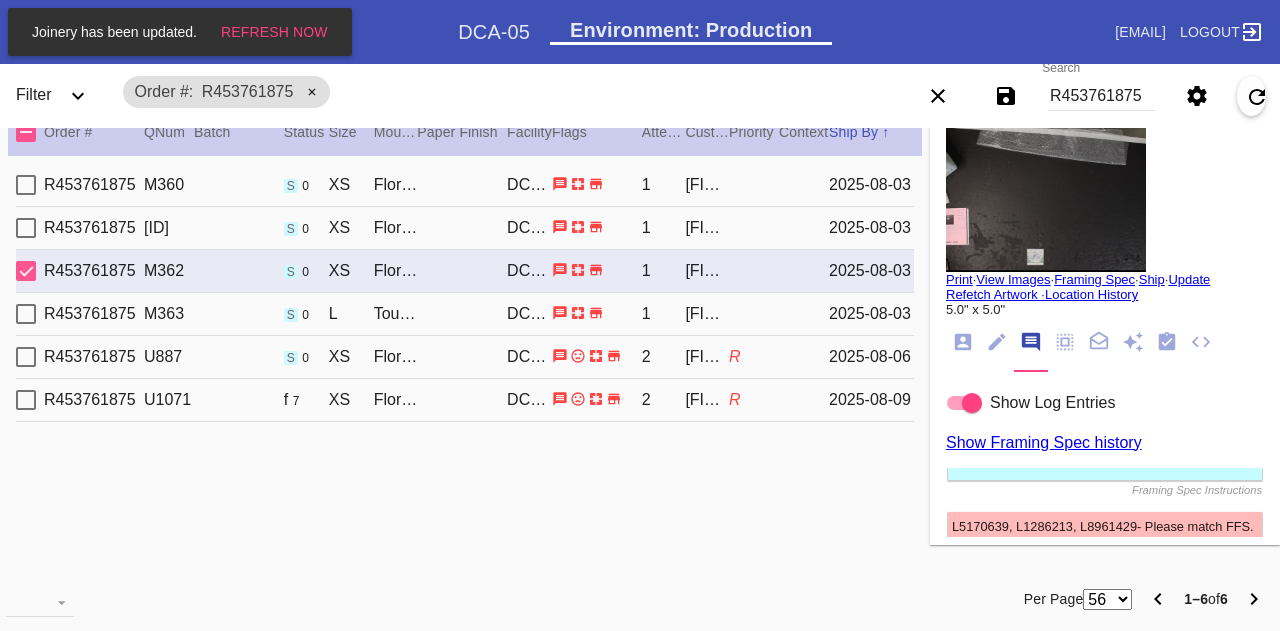 scroll, scrollTop: 0, scrollLeft: 0, axis: both 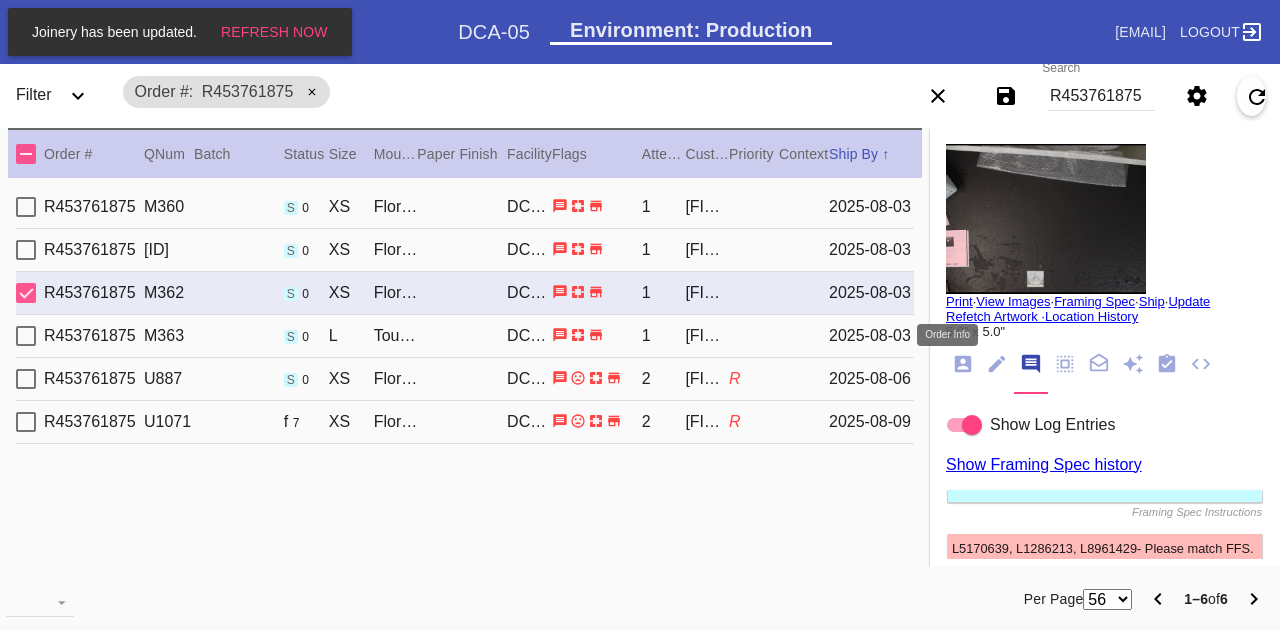 click 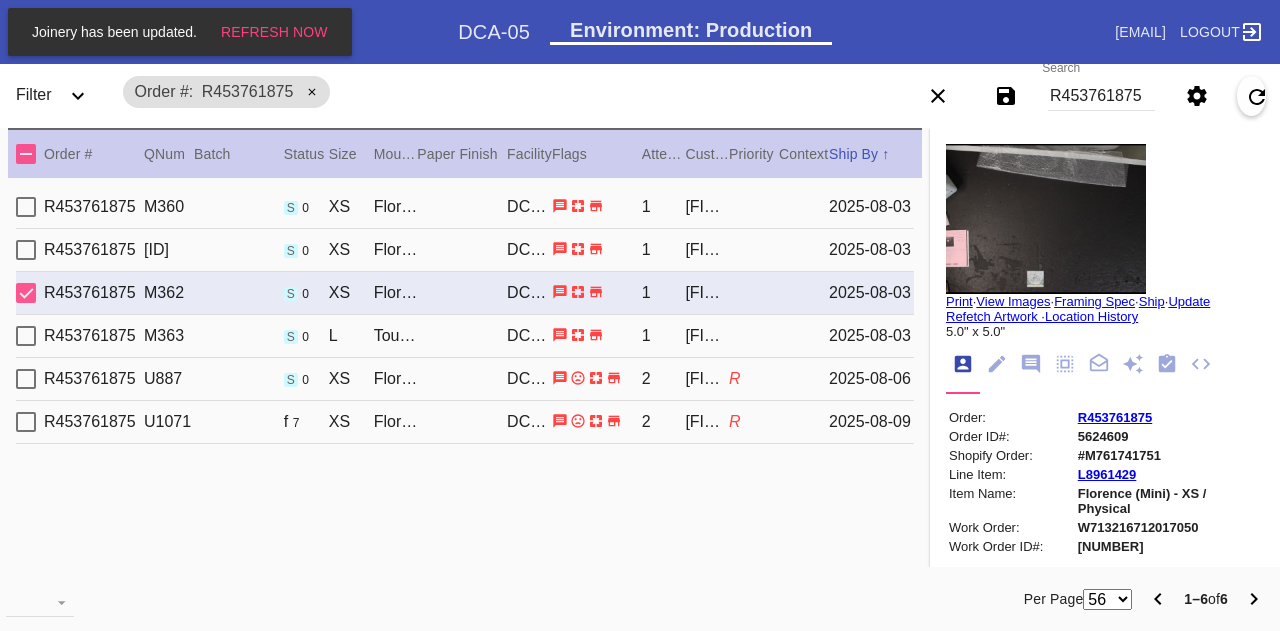 scroll, scrollTop: 29, scrollLeft: 0, axis: vertical 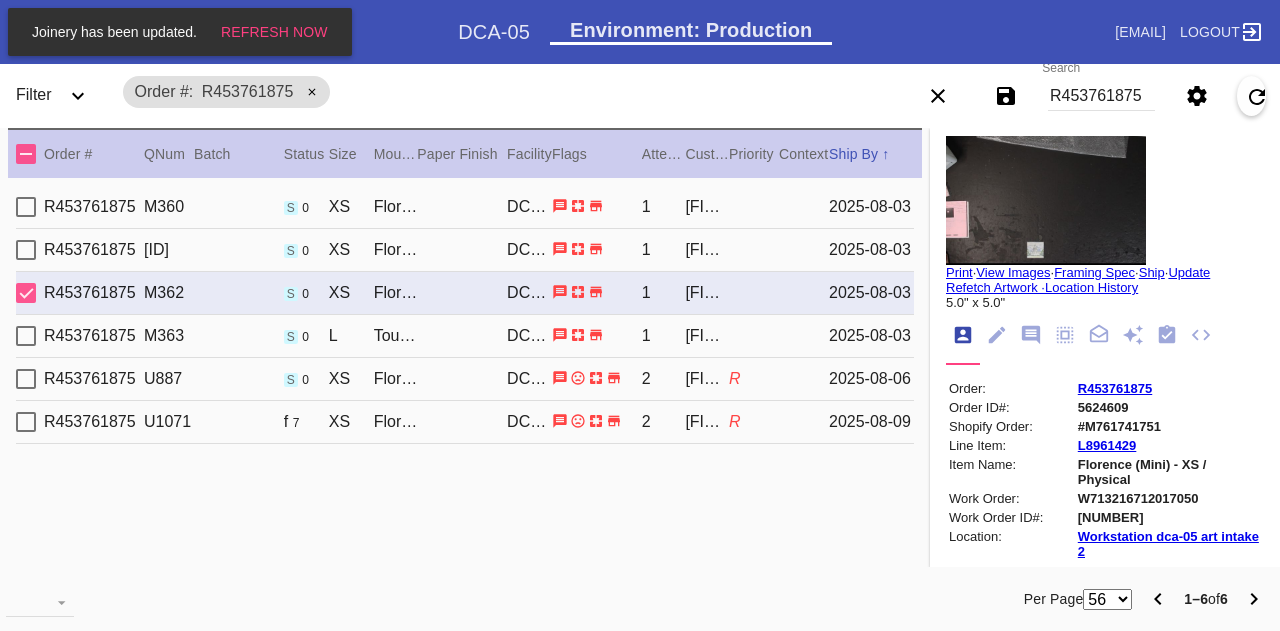 type on "bows upward slightly" 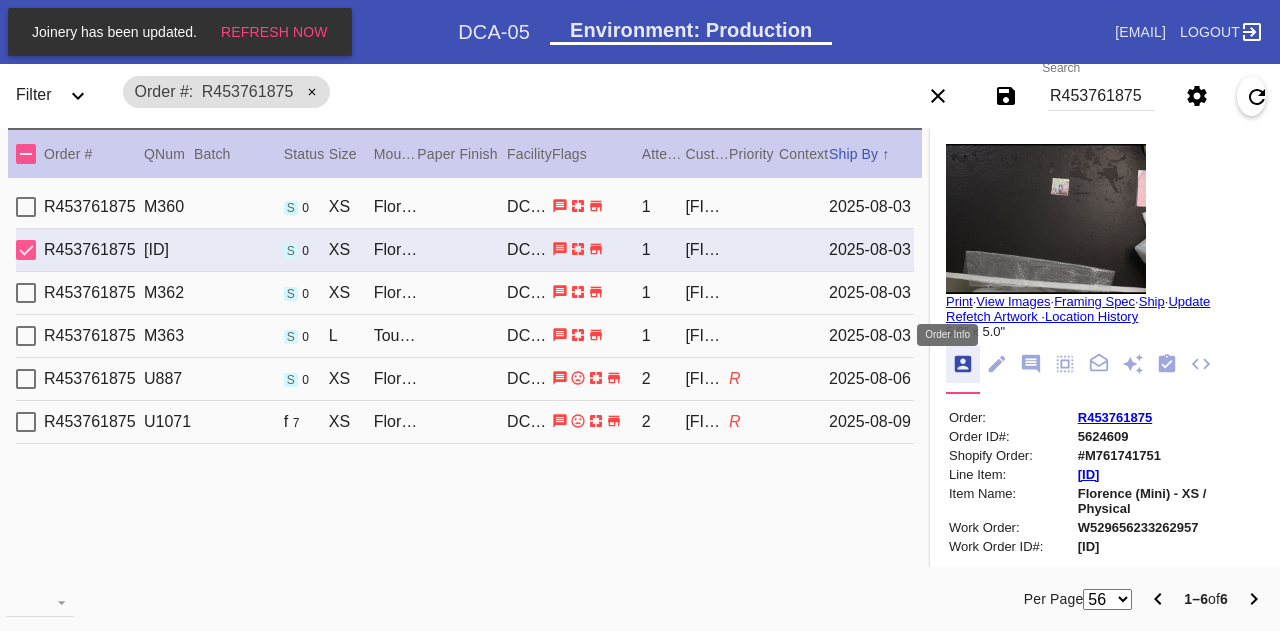 scroll, scrollTop: 0, scrollLeft: 0, axis: both 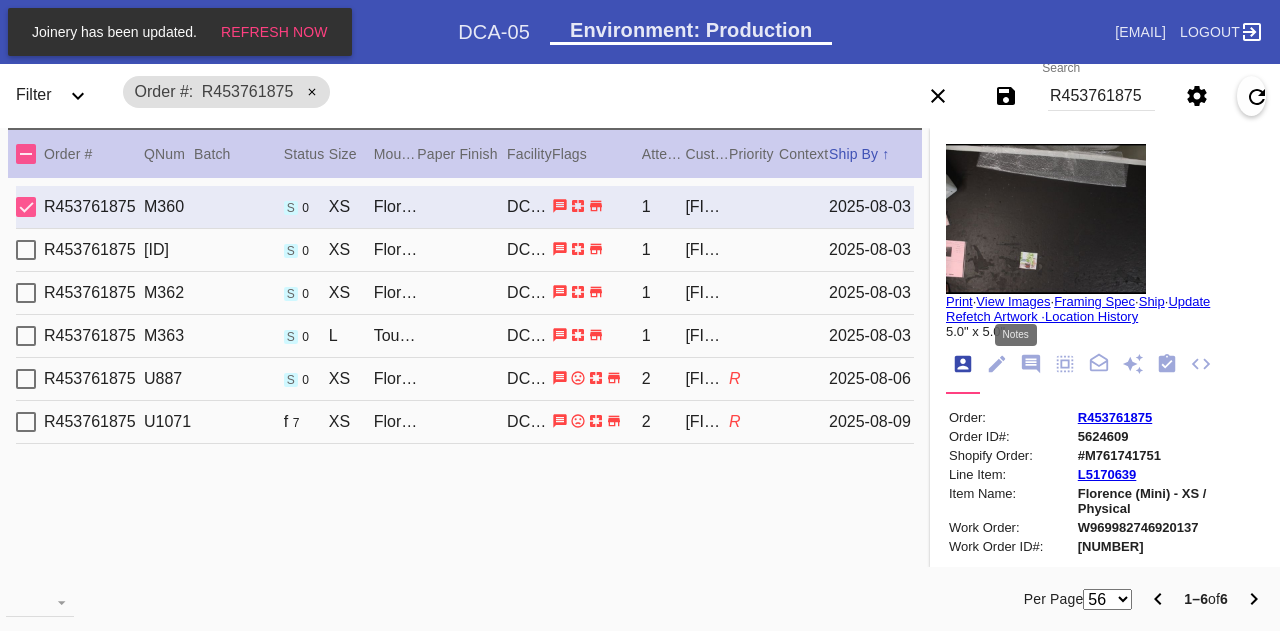 click 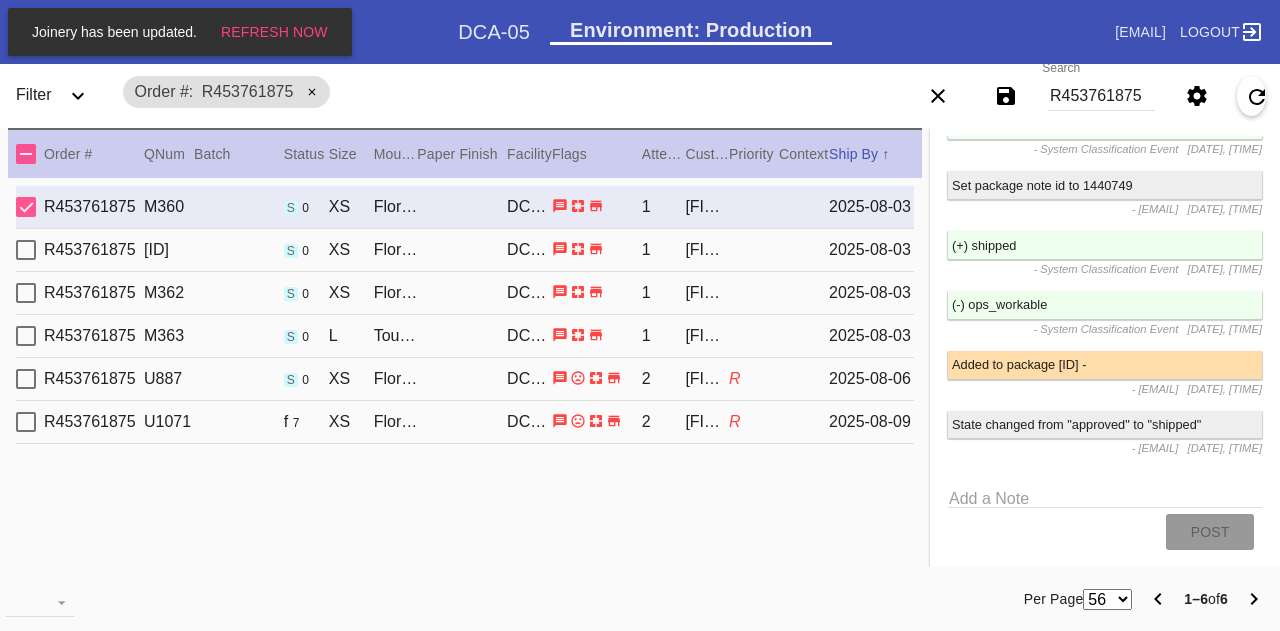 scroll, scrollTop: 4259, scrollLeft: 0, axis: vertical 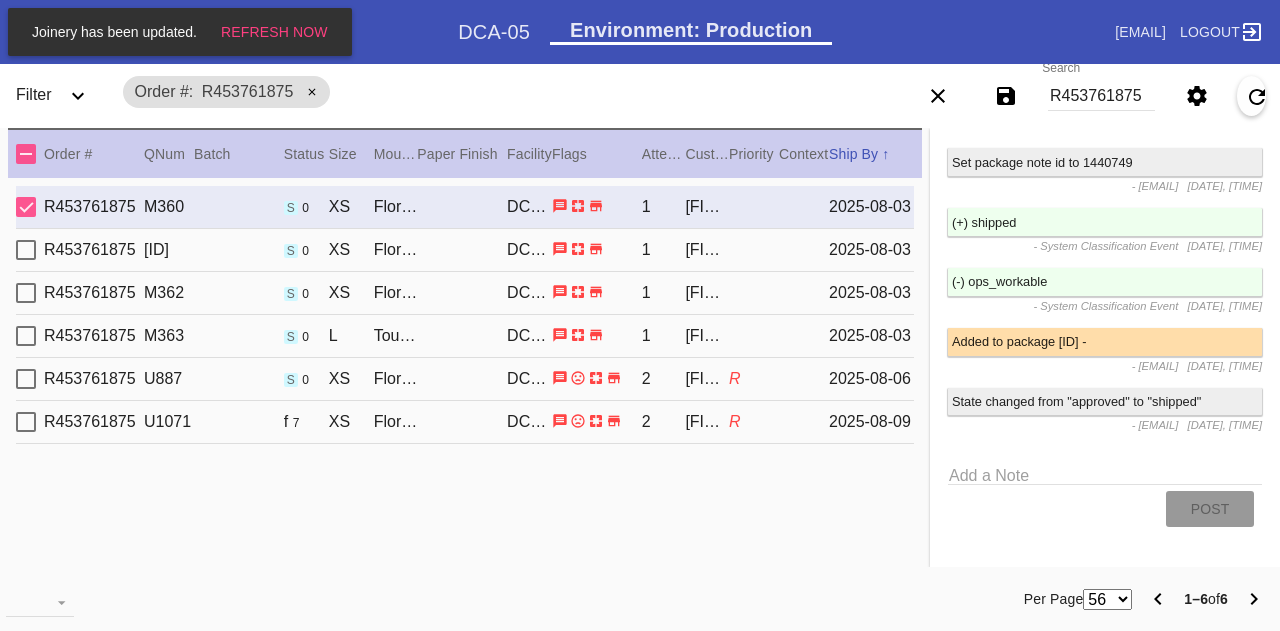 click on "Search R453761875" at bounding box center [1101, 96] 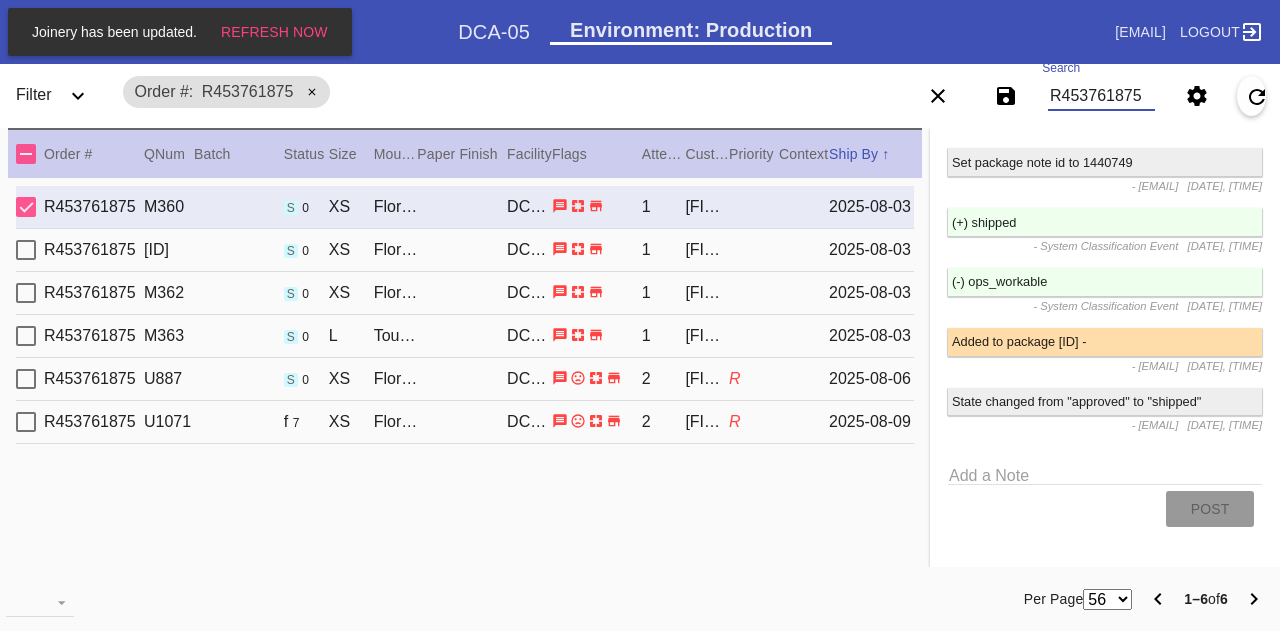click on "R453761875" at bounding box center [1101, 96] 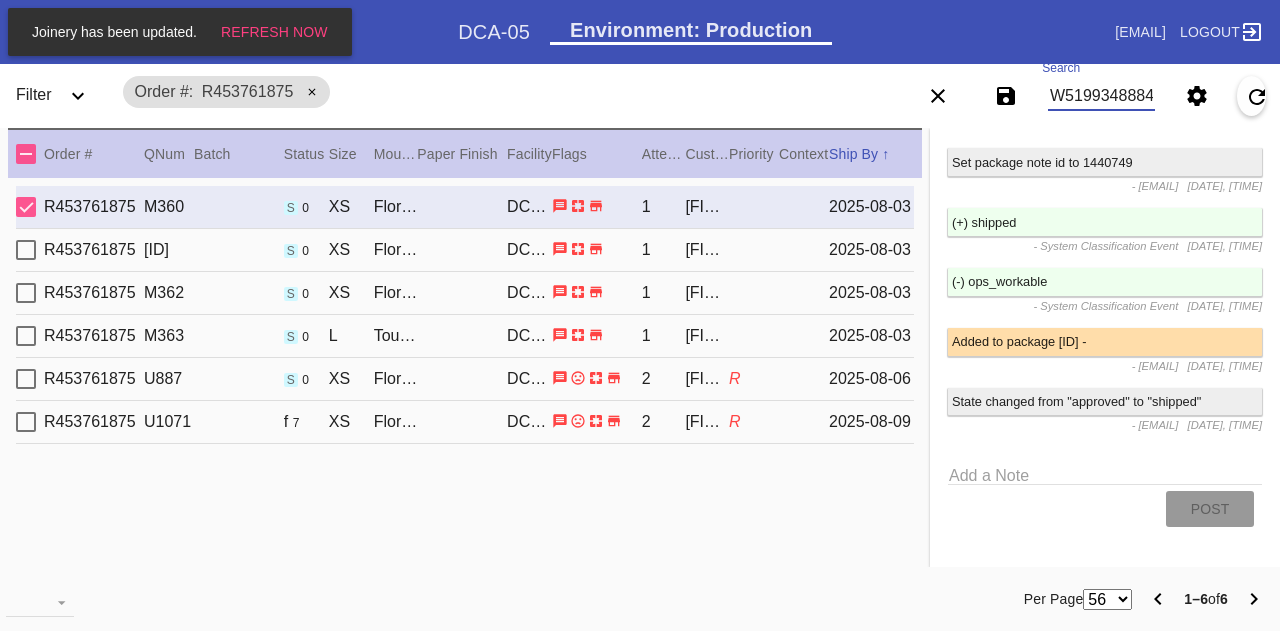 type on "W519934888423052" 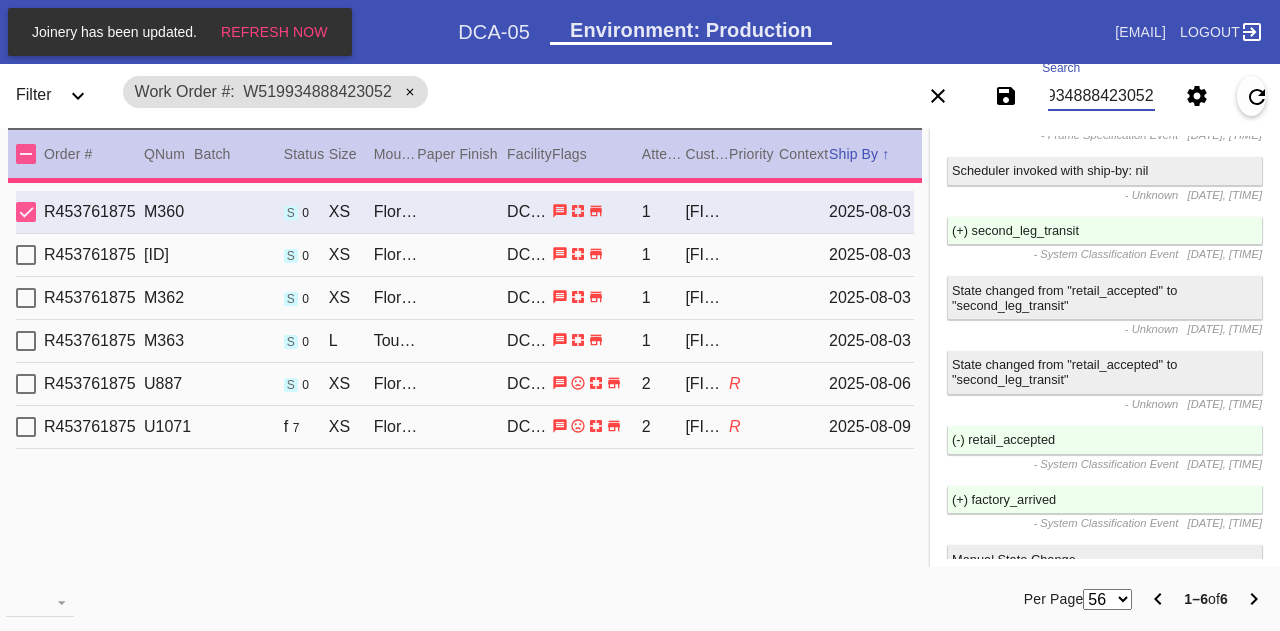 scroll, scrollTop: 619, scrollLeft: 0, axis: vertical 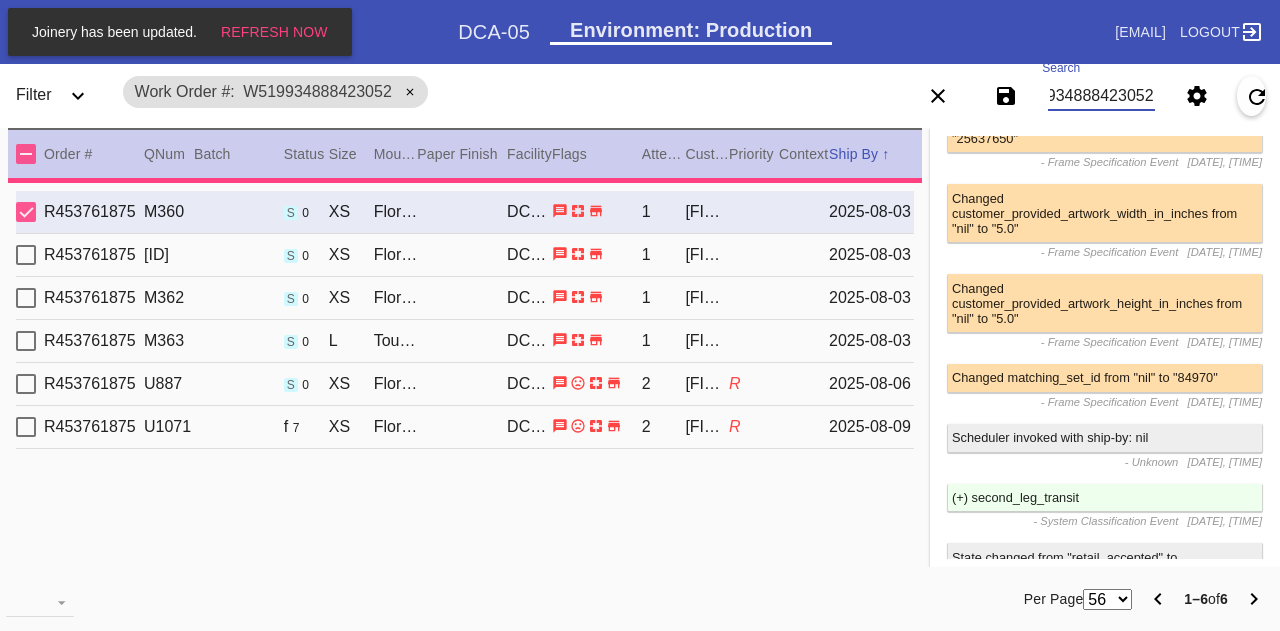type on "3.0" 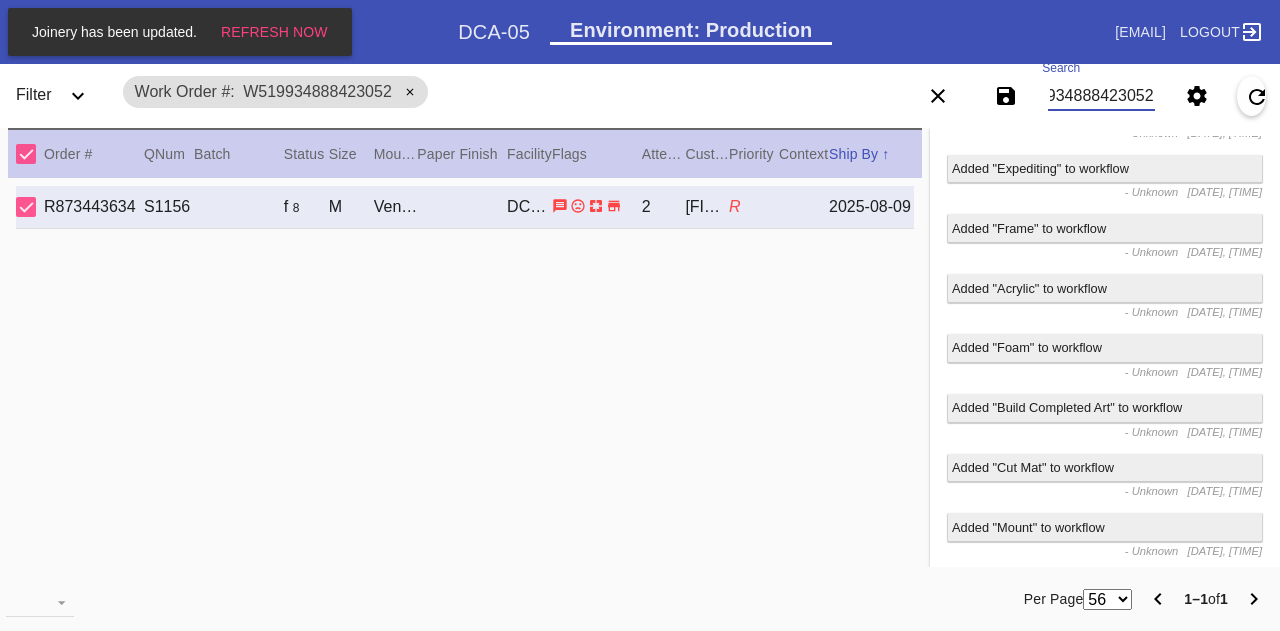 scroll, scrollTop: 0, scrollLeft: 0, axis: both 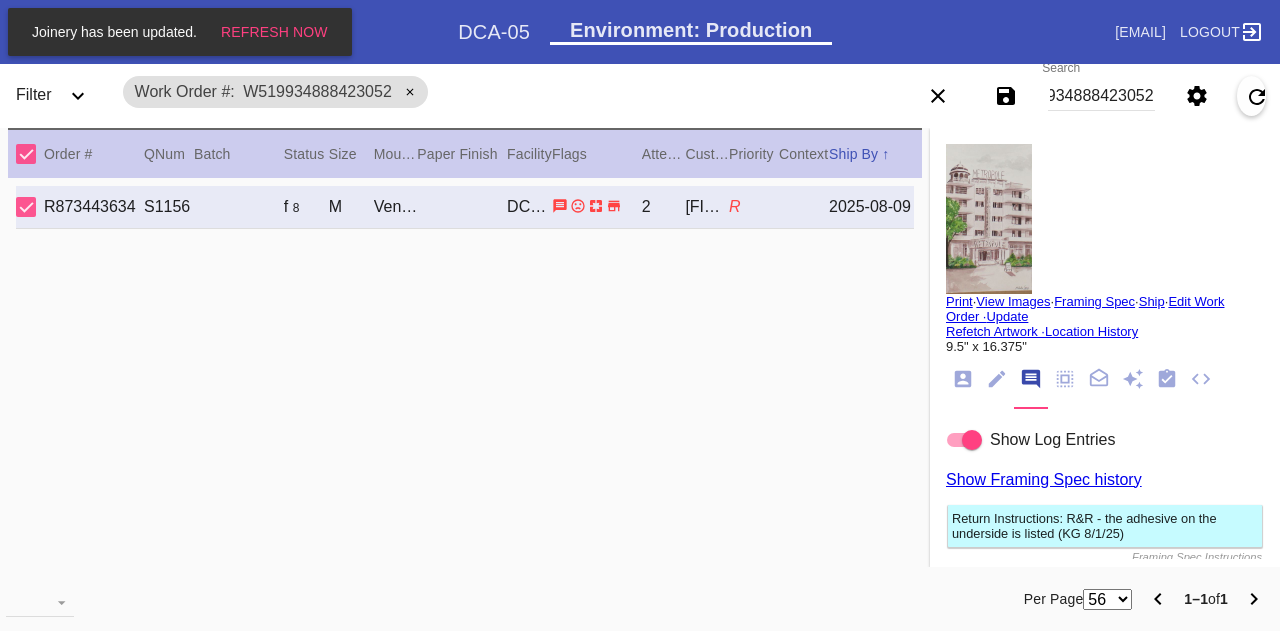 click 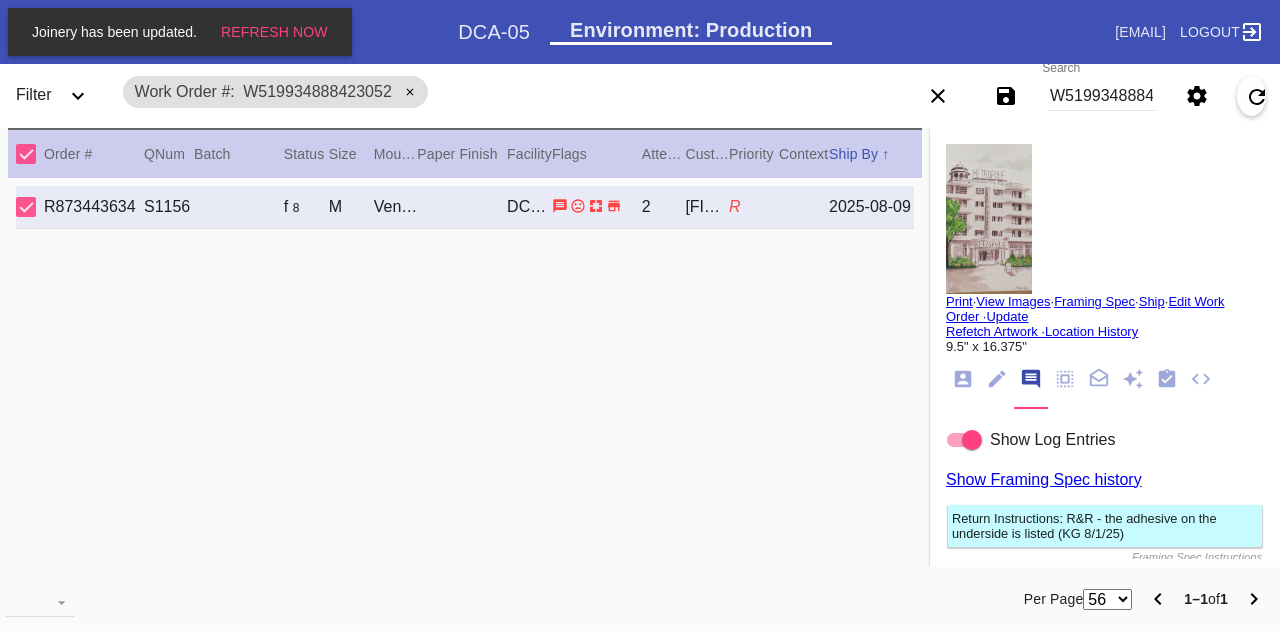 scroll, scrollTop: 24, scrollLeft: 0, axis: vertical 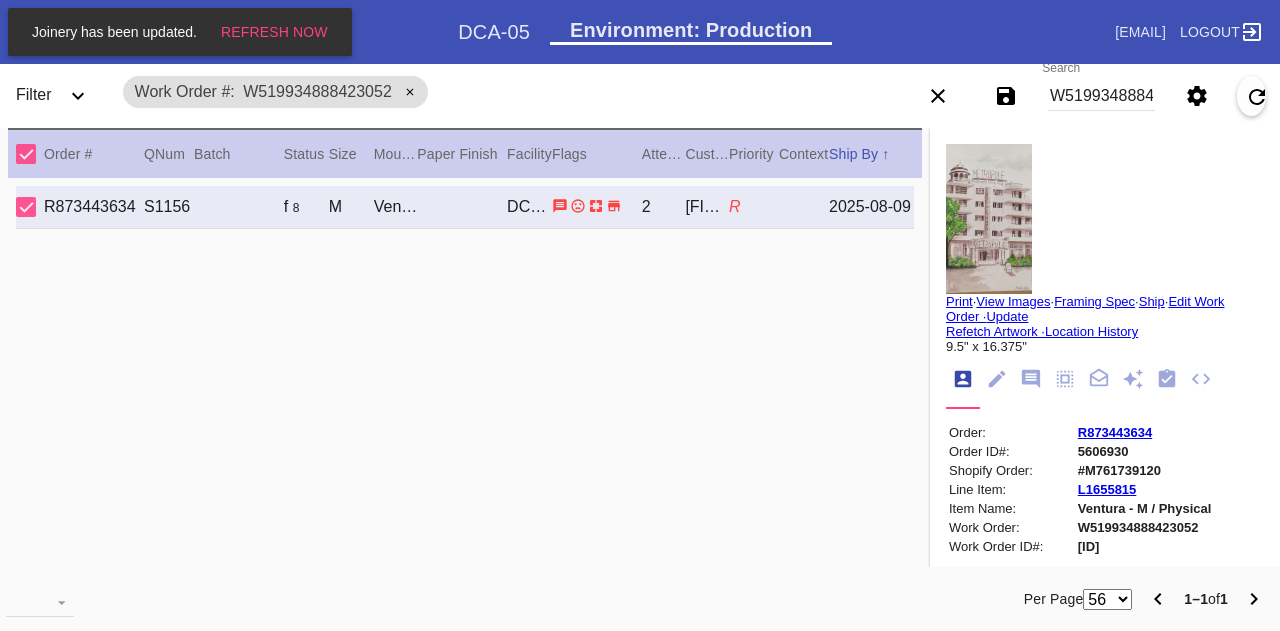 click on "R873443634" at bounding box center (1169, 432) 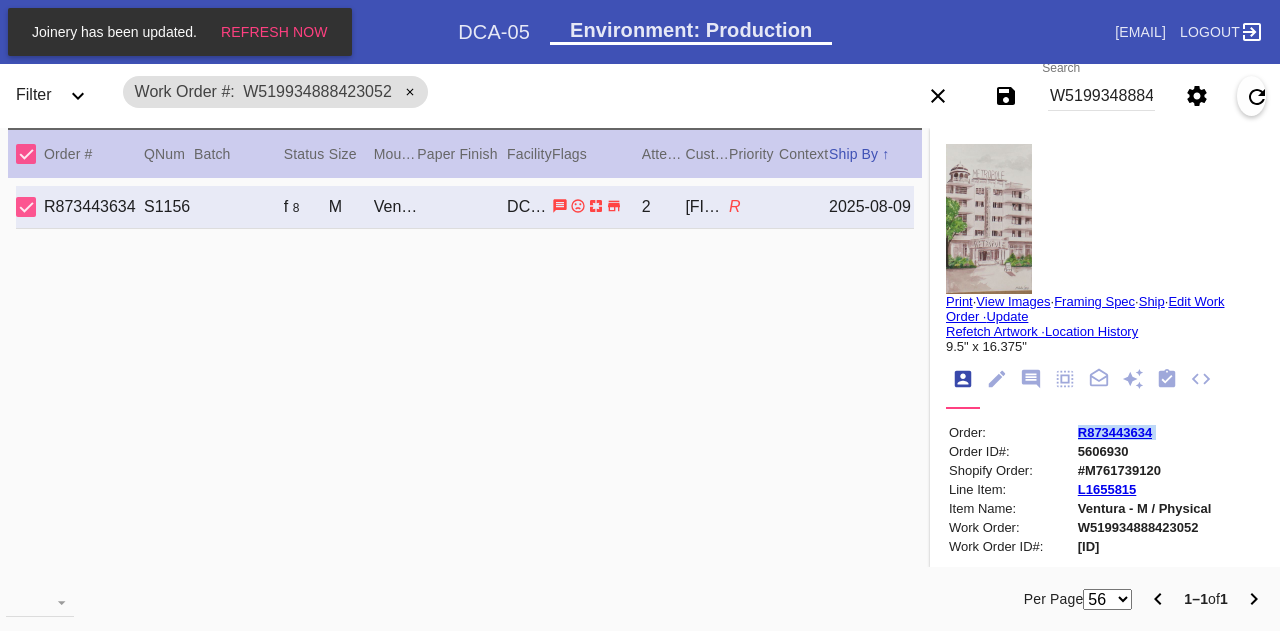 click on "R873443634" at bounding box center [1169, 432] 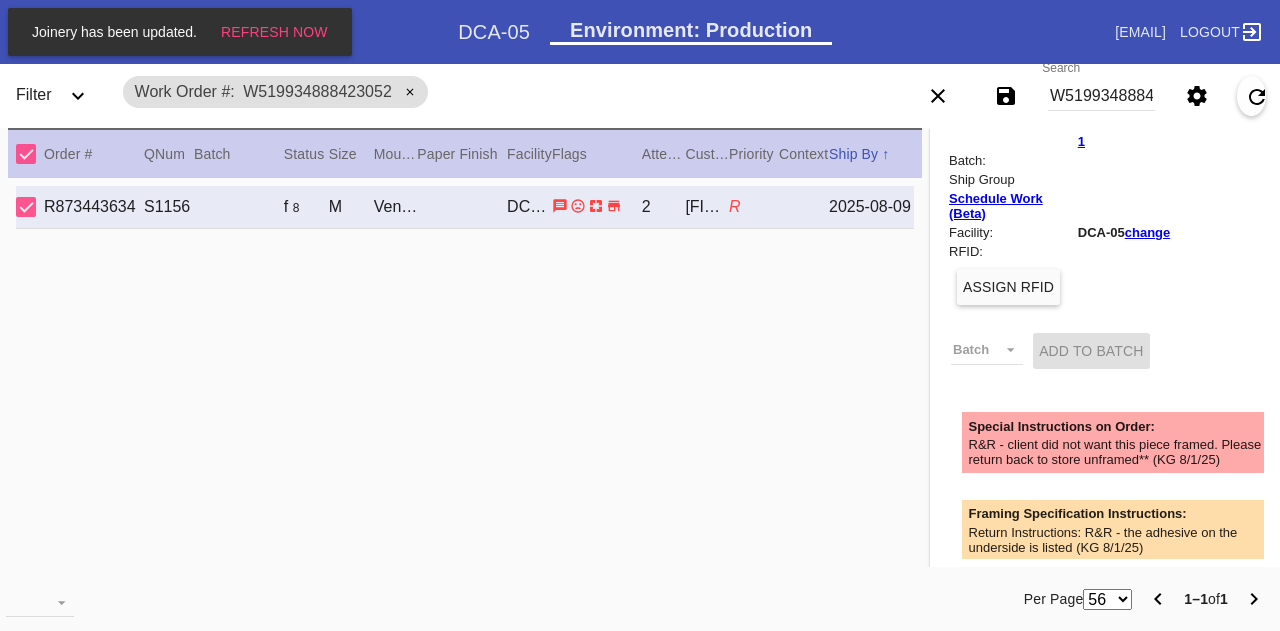 scroll, scrollTop: 440, scrollLeft: 0, axis: vertical 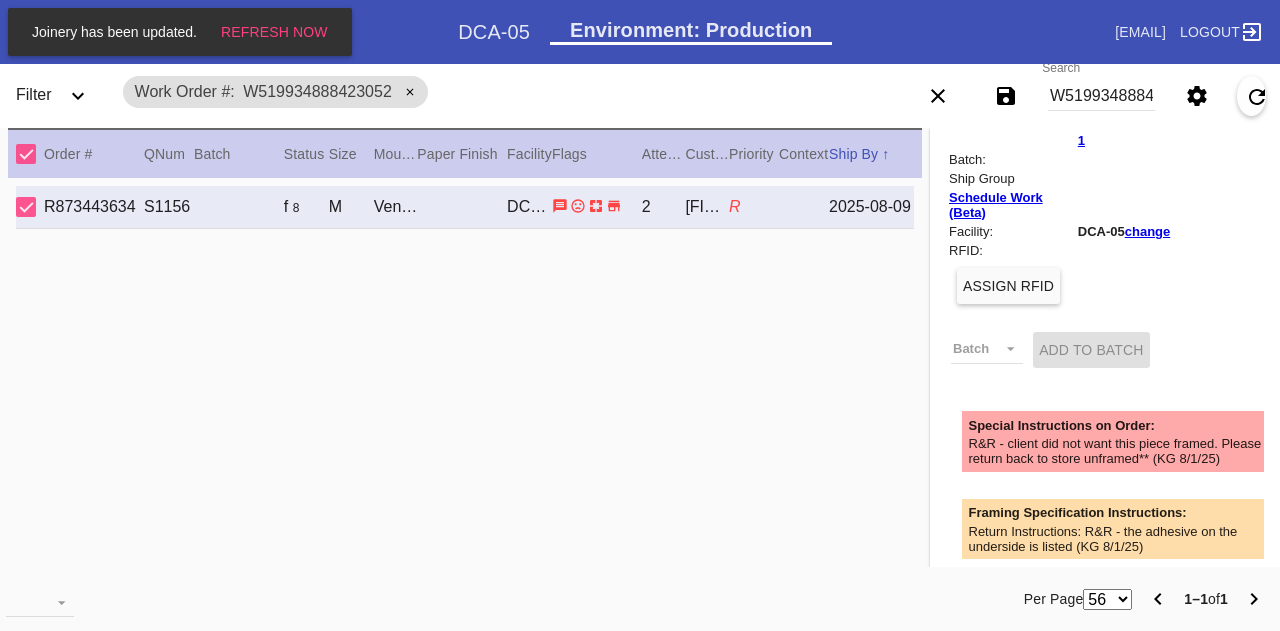 click on "R&R - client did not want this piece framed. Please return back to store unframed** (KG 8/1/25)" at bounding box center (1121, 451) 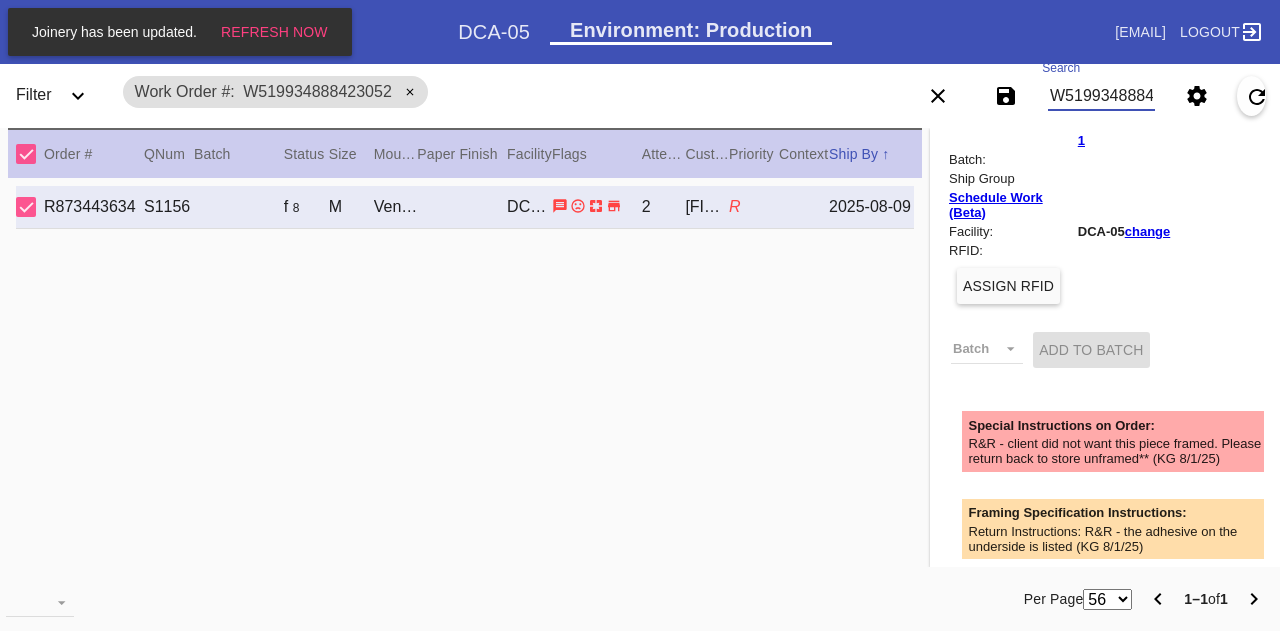 click on "W519934888423052" at bounding box center [1101, 96] 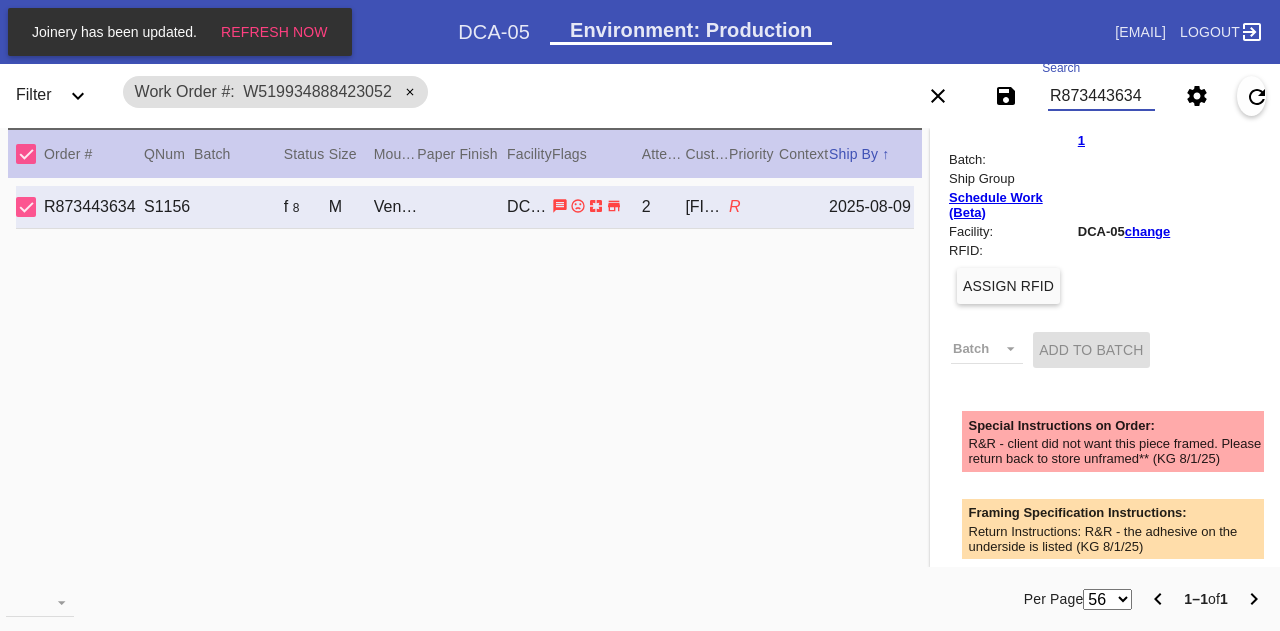 type on "R873443634" 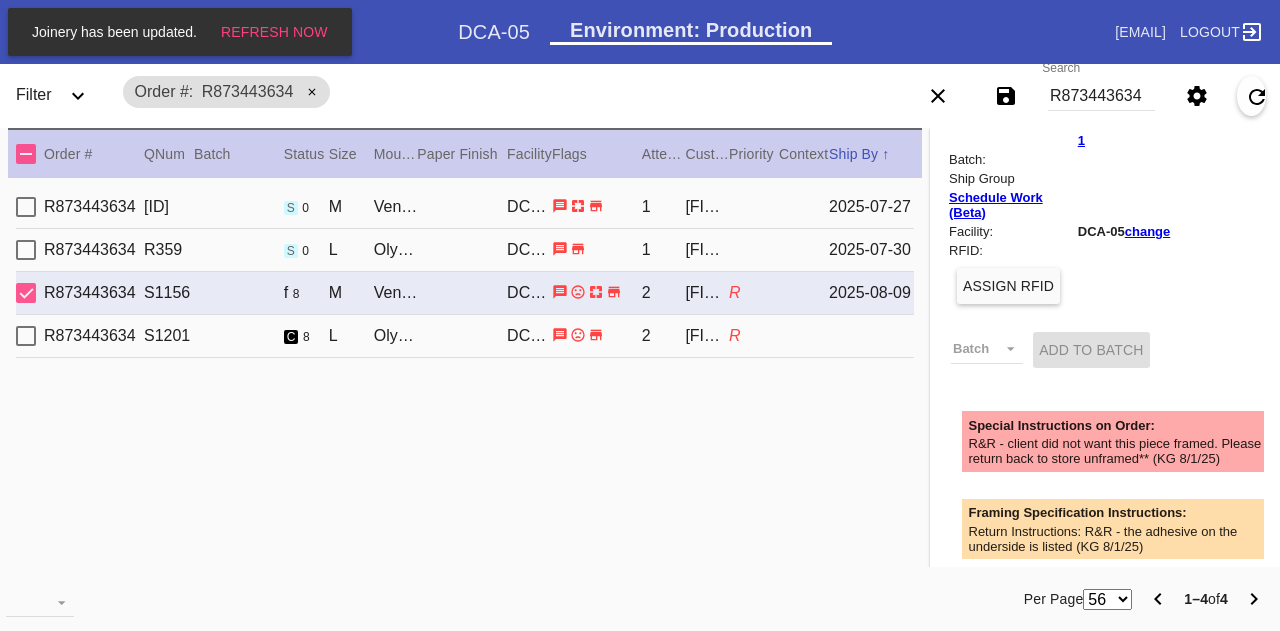 click on "R873443634 R359 s   0 L Olympia / No Mat DCA-05 1 KIRAN Pervez
2025-07-30" at bounding box center [465, 250] 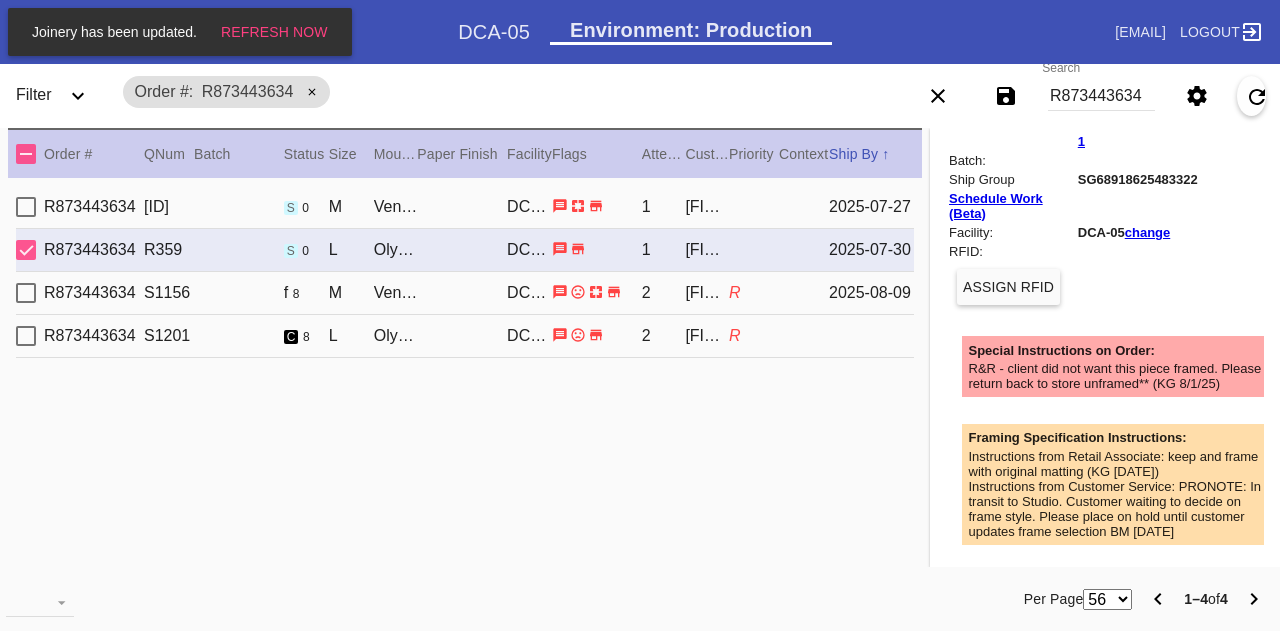 scroll, scrollTop: 0, scrollLeft: 0, axis: both 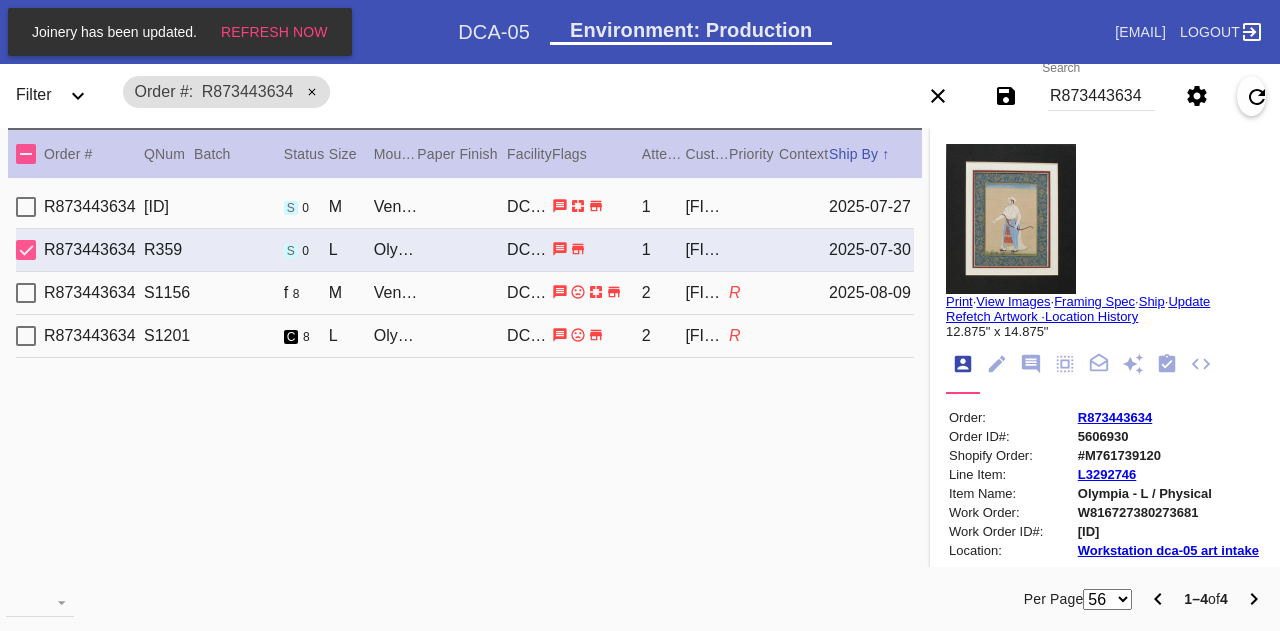 type on "3.0" 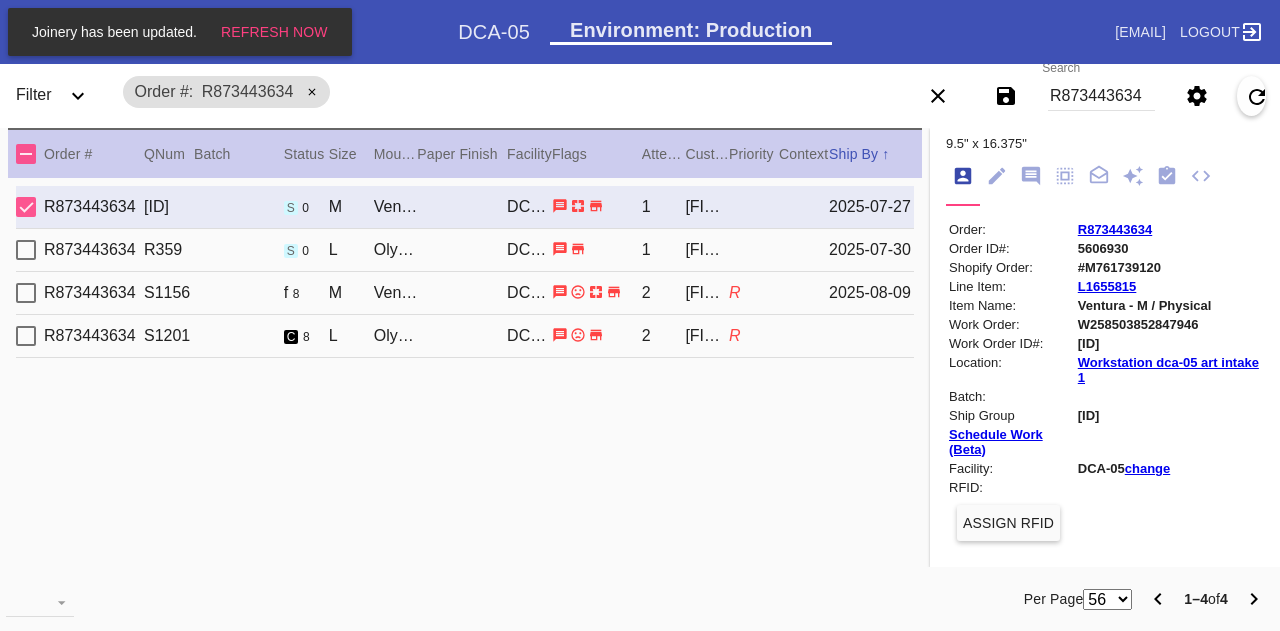 scroll, scrollTop: 172, scrollLeft: 0, axis: vertical 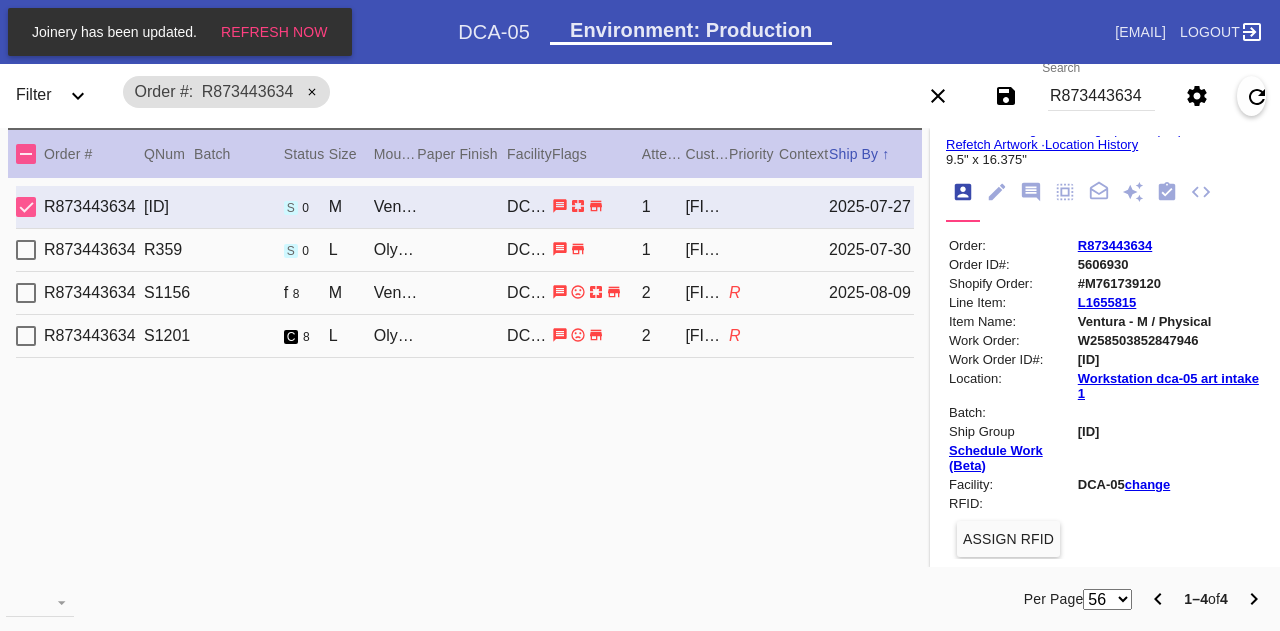 click on "L1655815" at bounding box center (1169, 302) 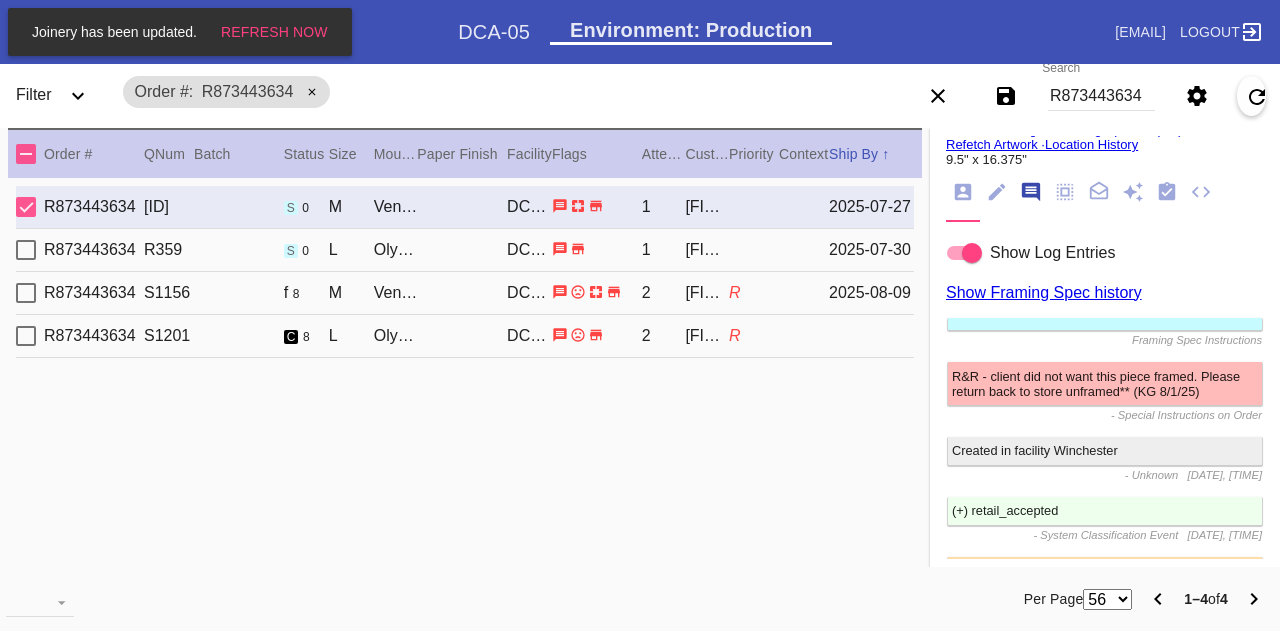 scroll, scrollTop: 122, scrollLeft: 0, axis: vertical 